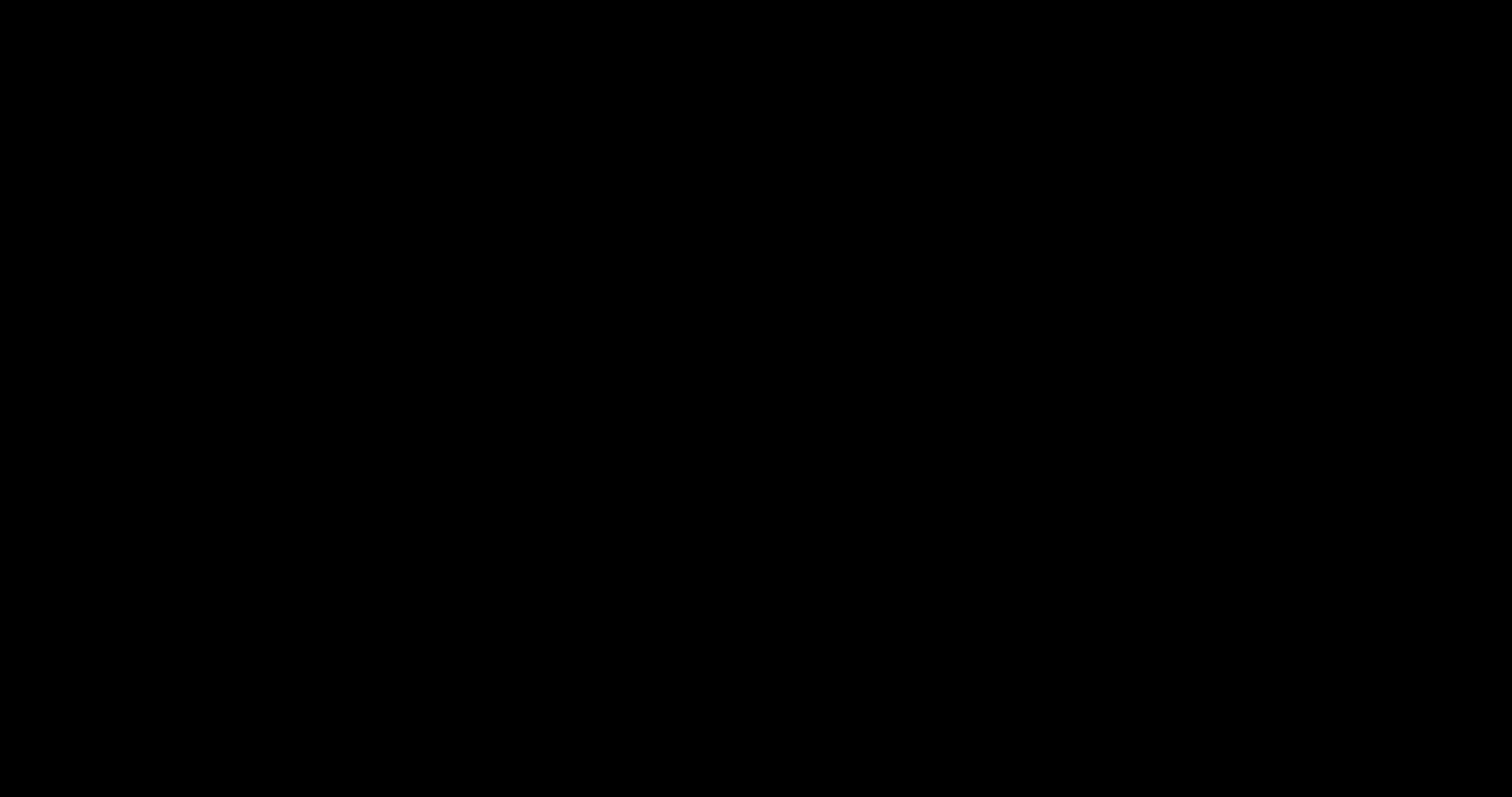 scroll, scrollTop: 0, scrollLeft: 0, axis: both 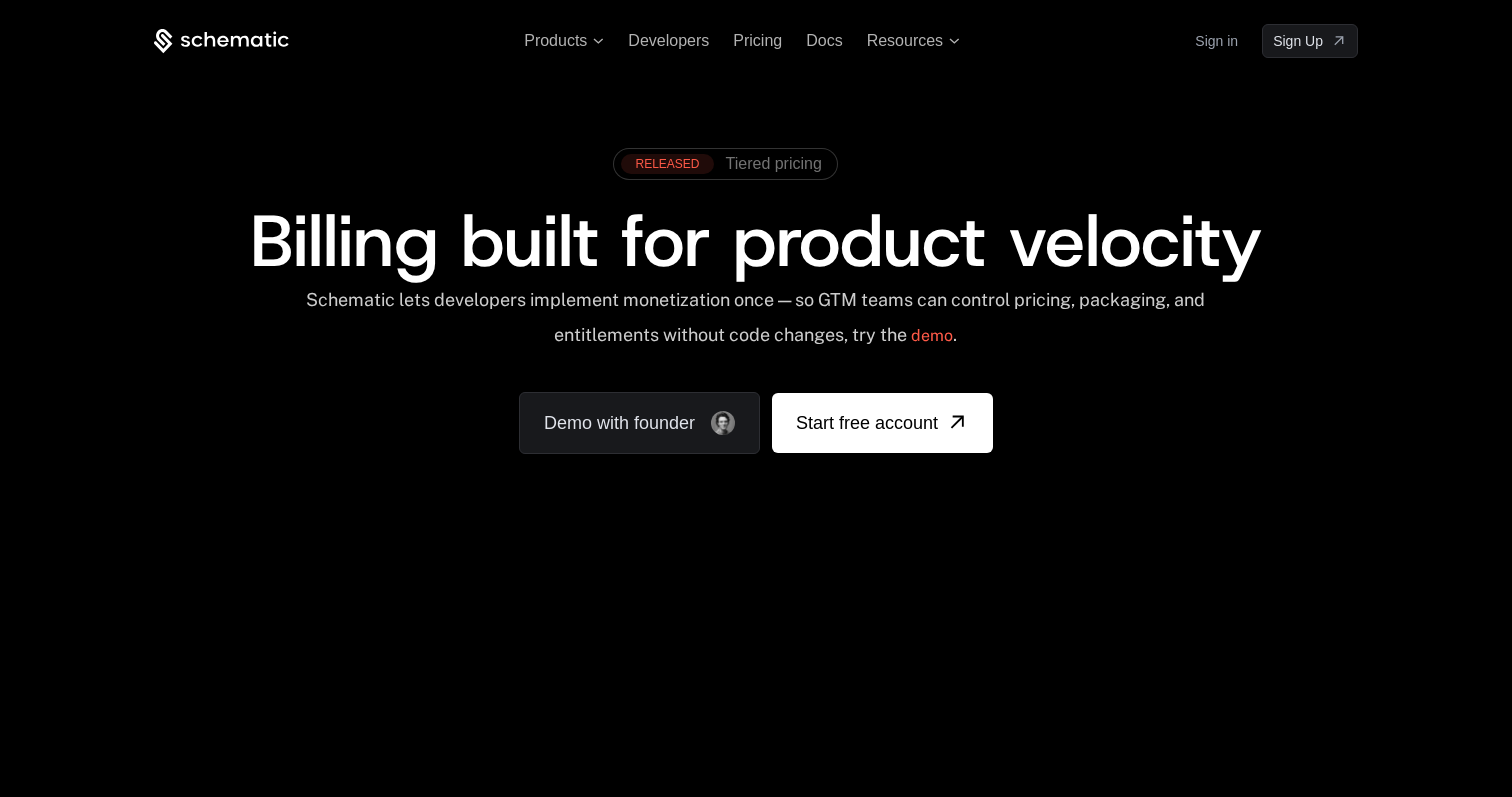 click on "Sign in" at bounding box center [1216, 41] 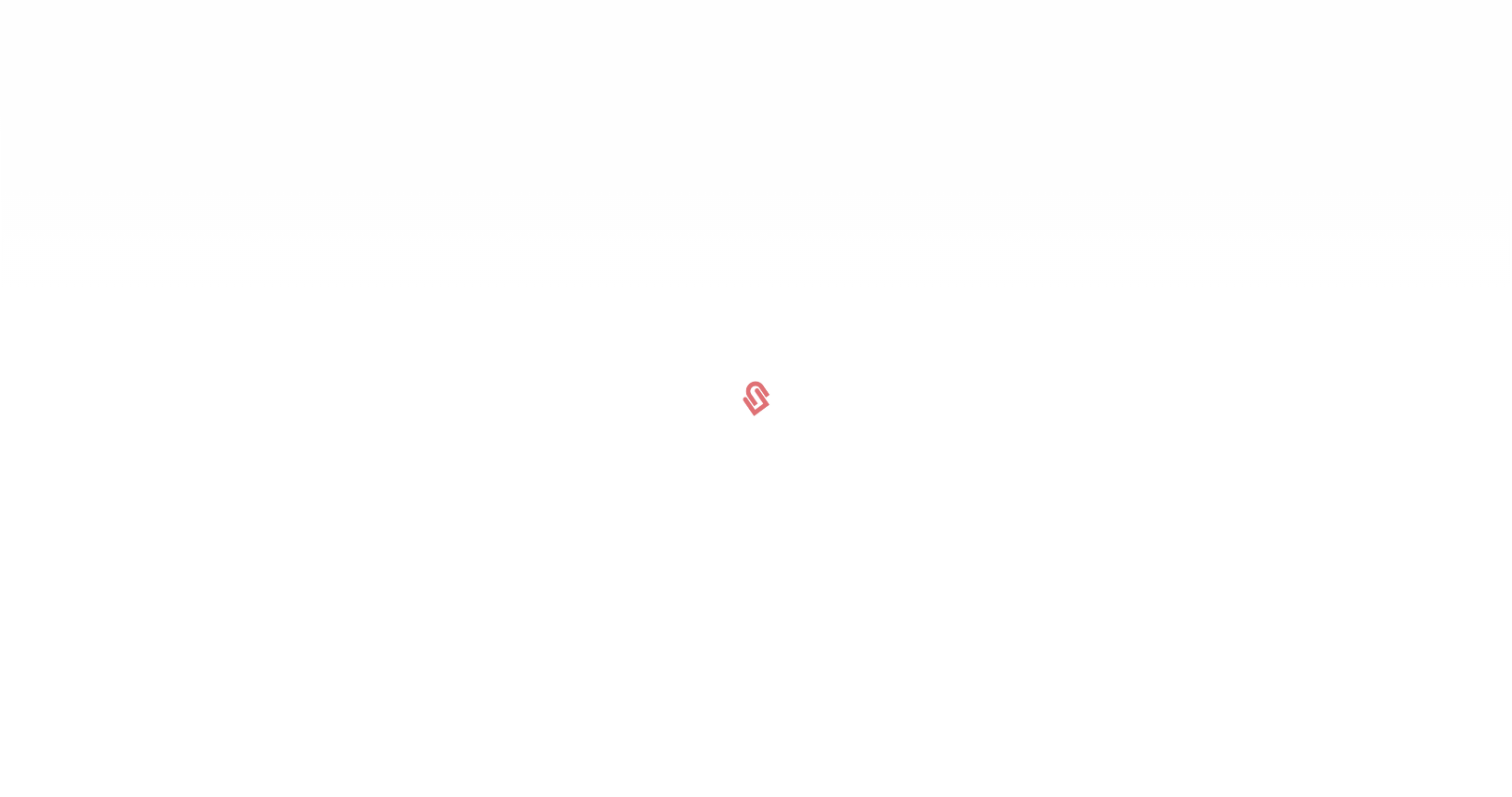 scroll, scrollTop: 0, scrollLeft: 0, axis: both 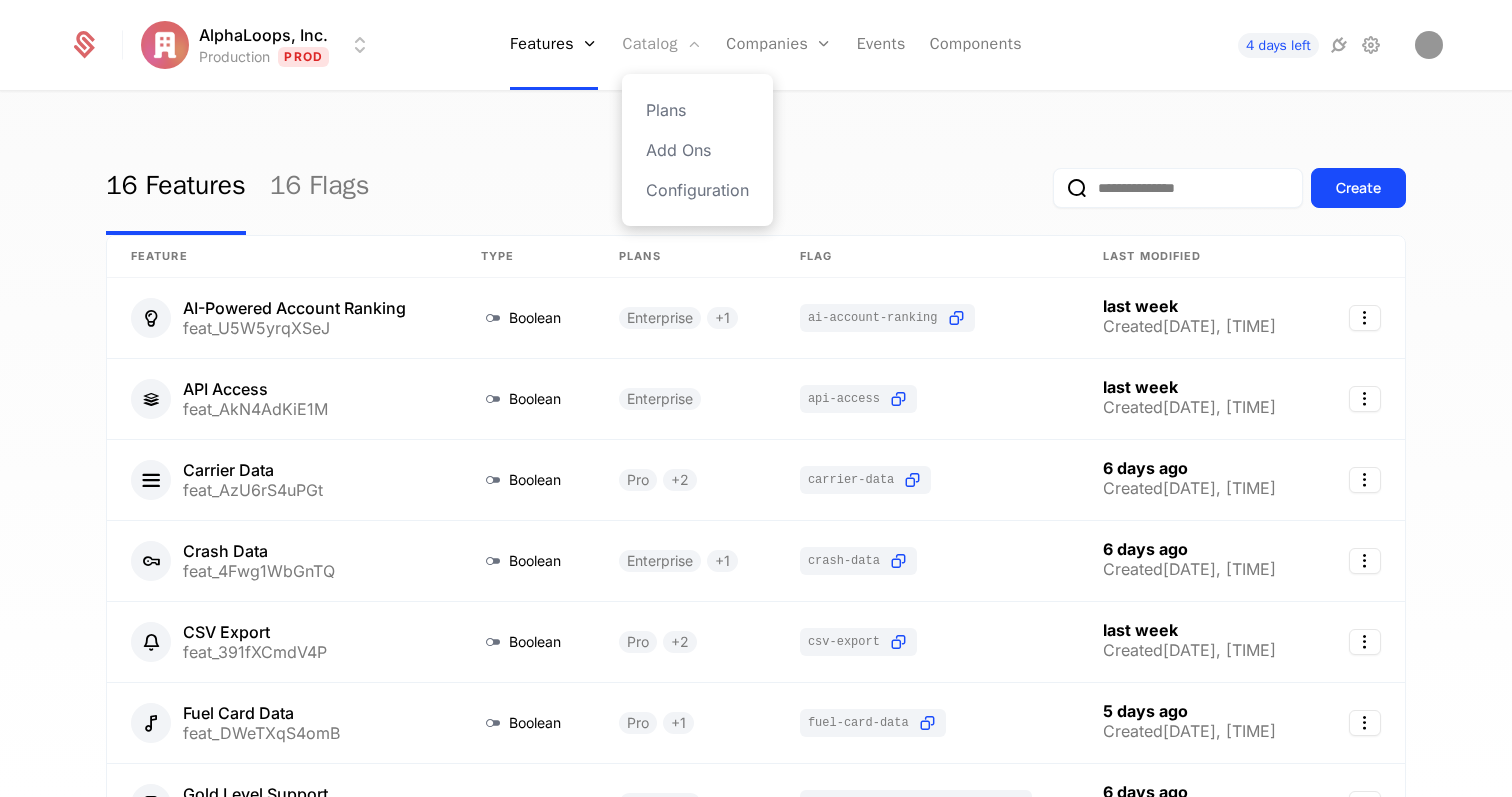 click on "Catalog" at bounding box center [662, 45] 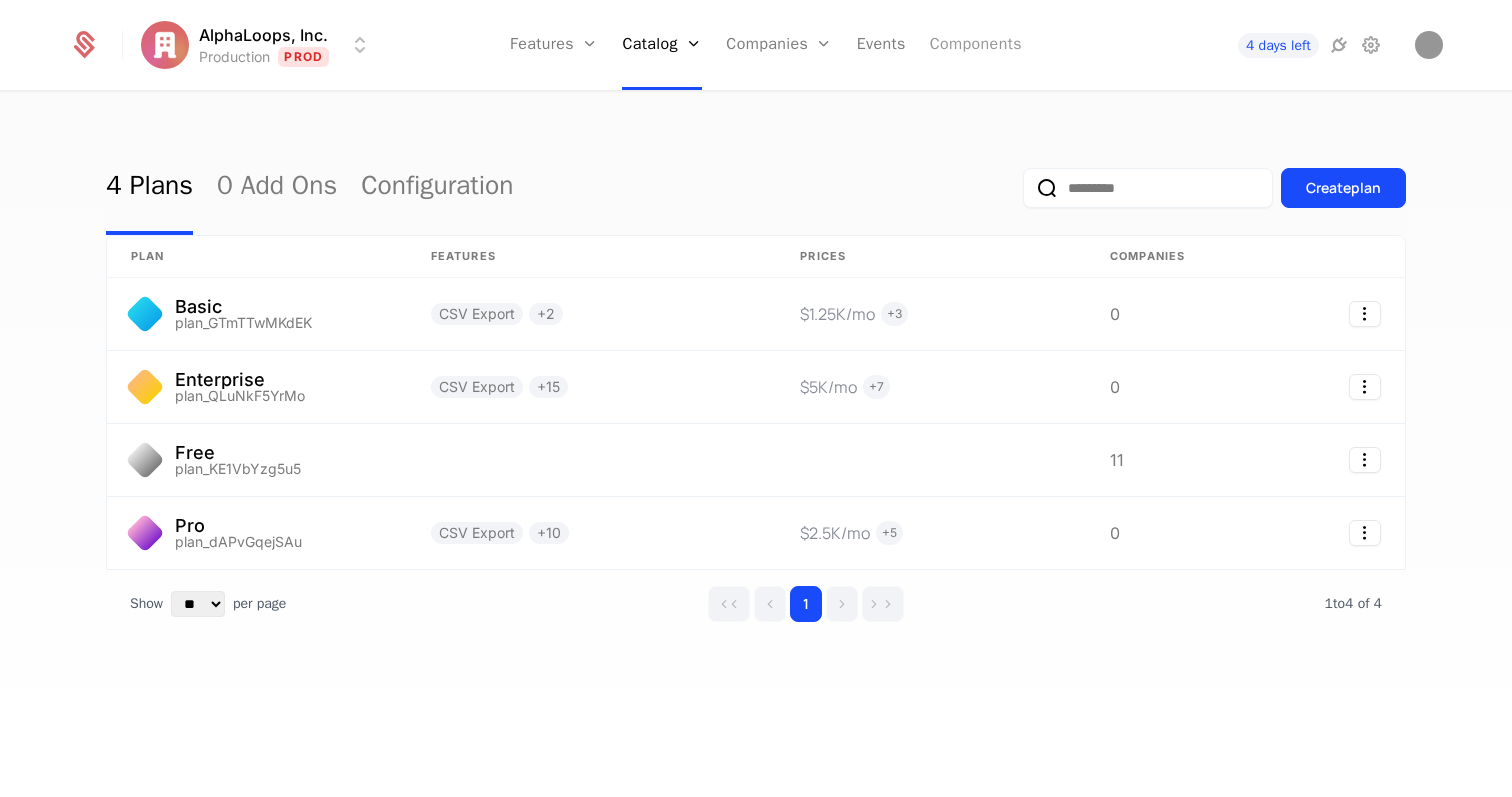 click on "Components" at bounding box center [976, 45] 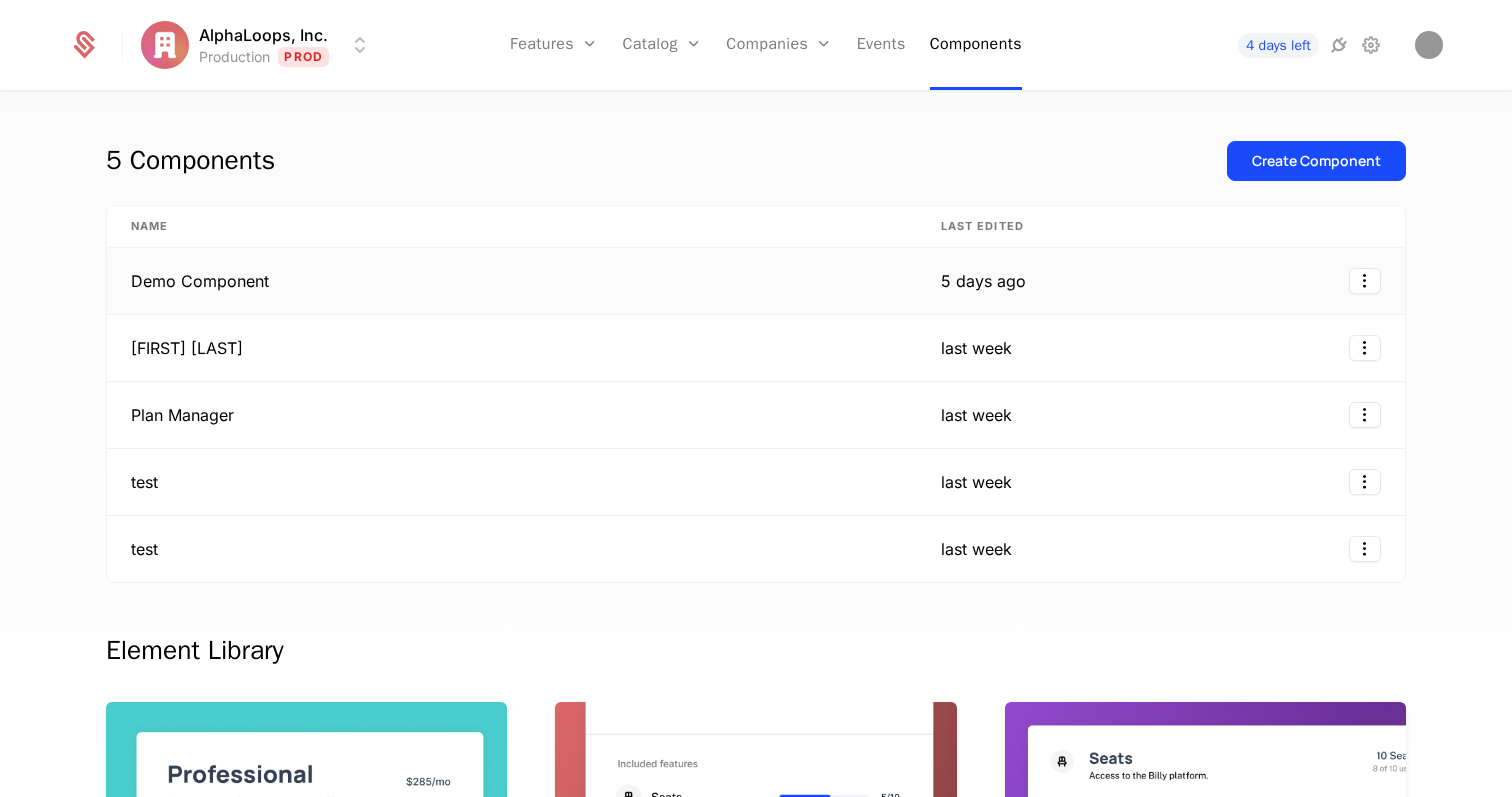 click on "Demo Component" at bounding box center (512, 281) 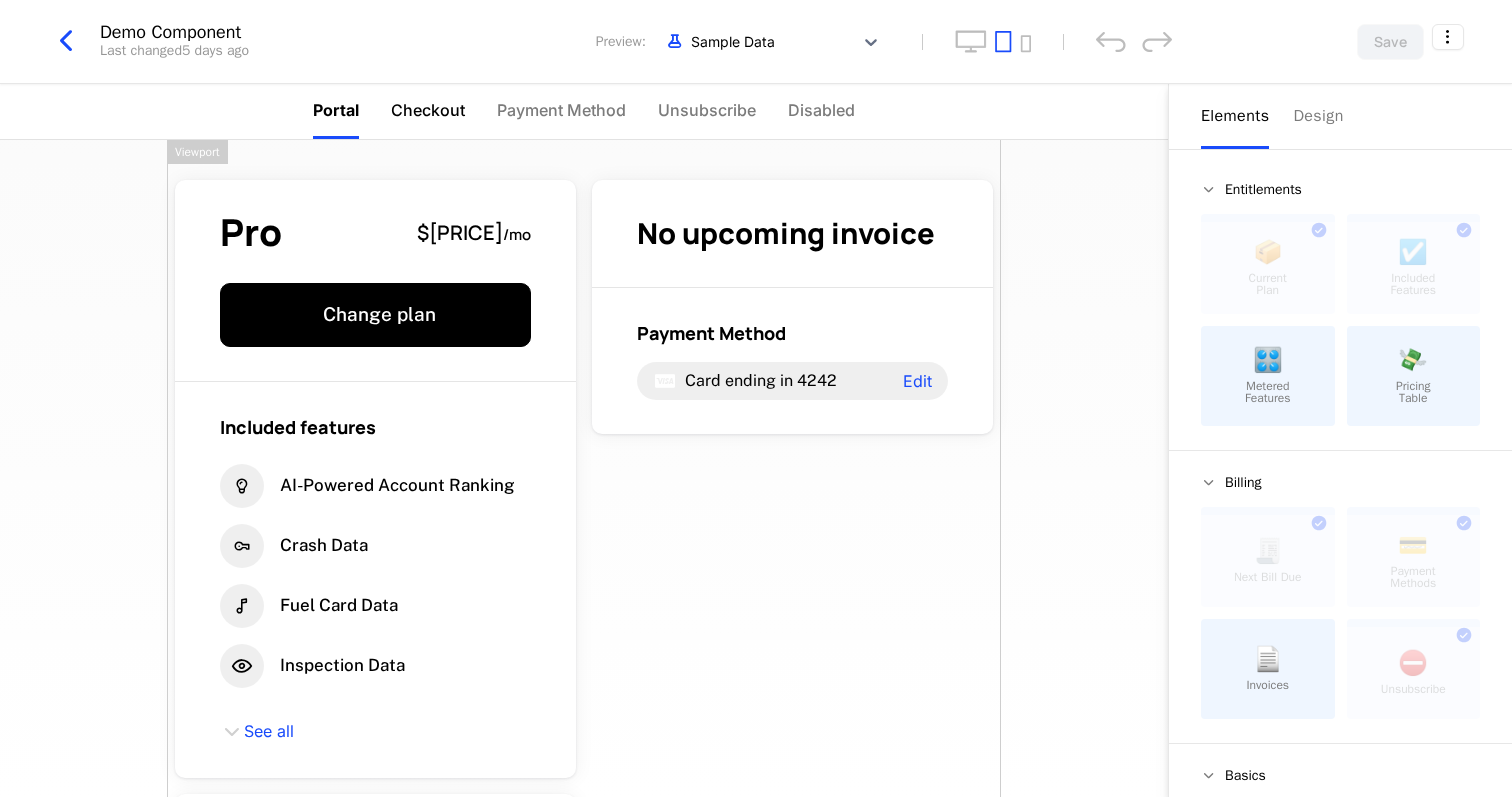 click on "Checkout" at bounding box center (428, 110) 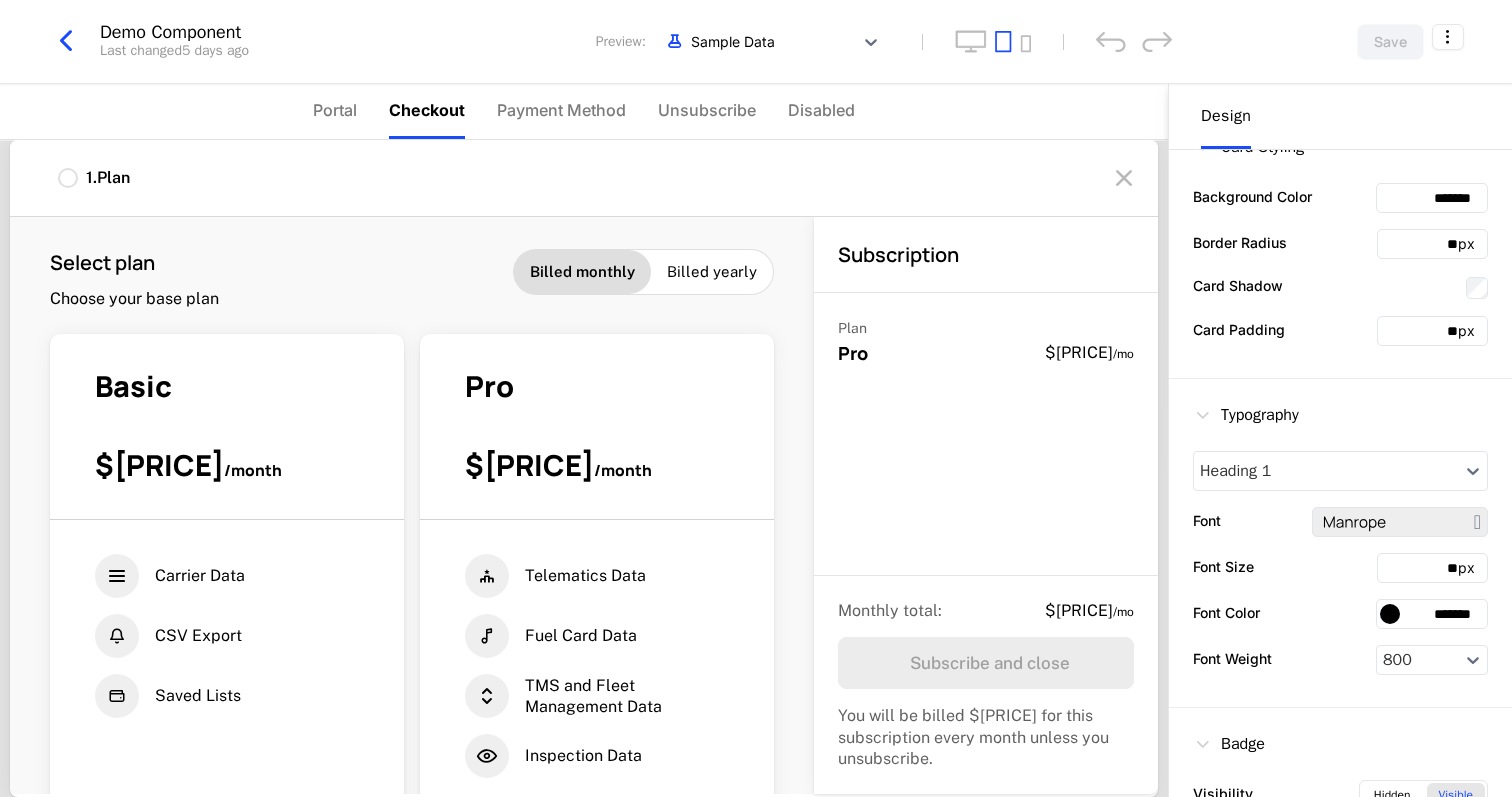 scroll, scrollTop: 468, scrollLeft: 0, axis: vertical 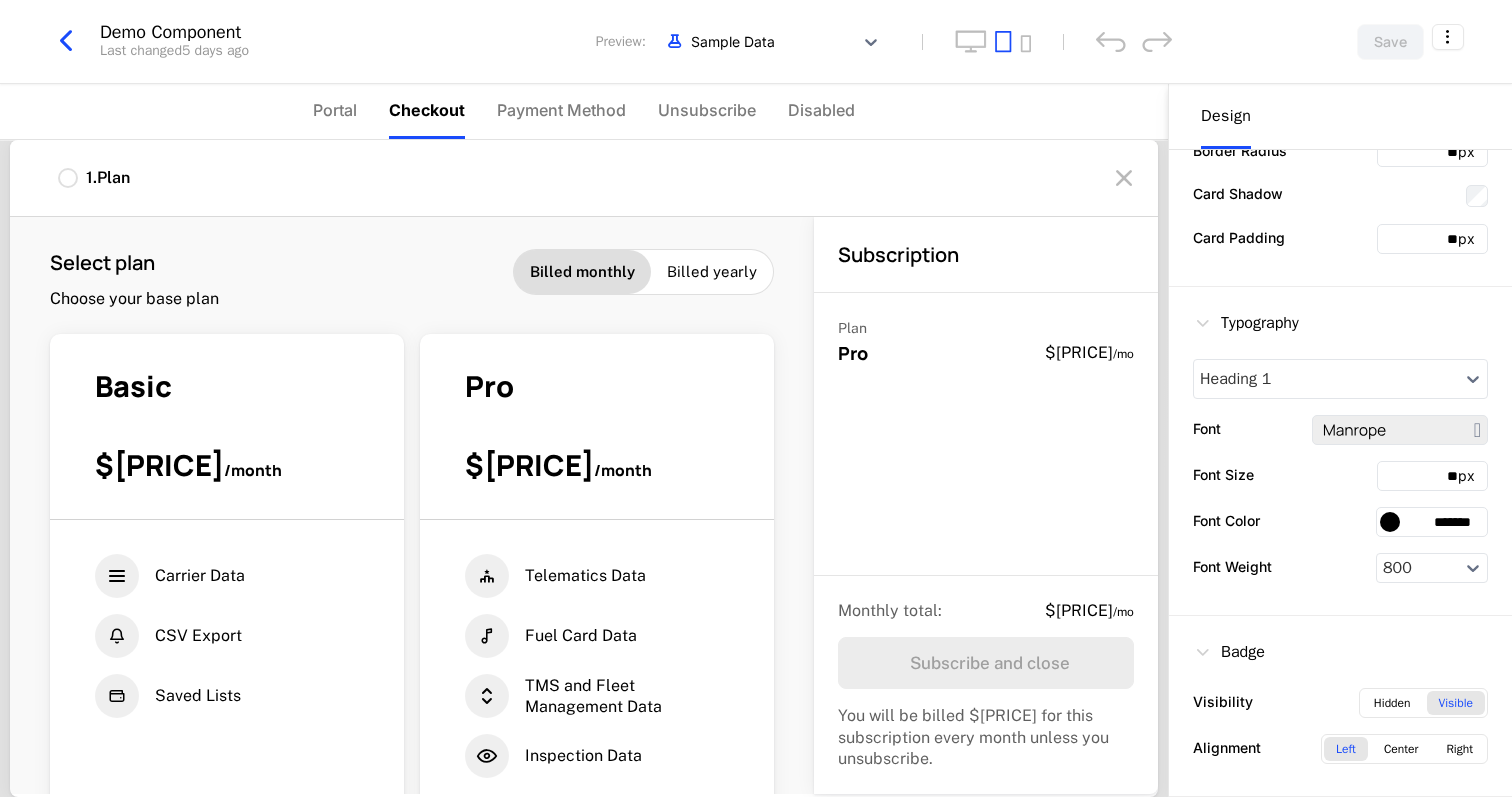 click on "Pro $[PRICE] / month" at bounding box center [597, 443] 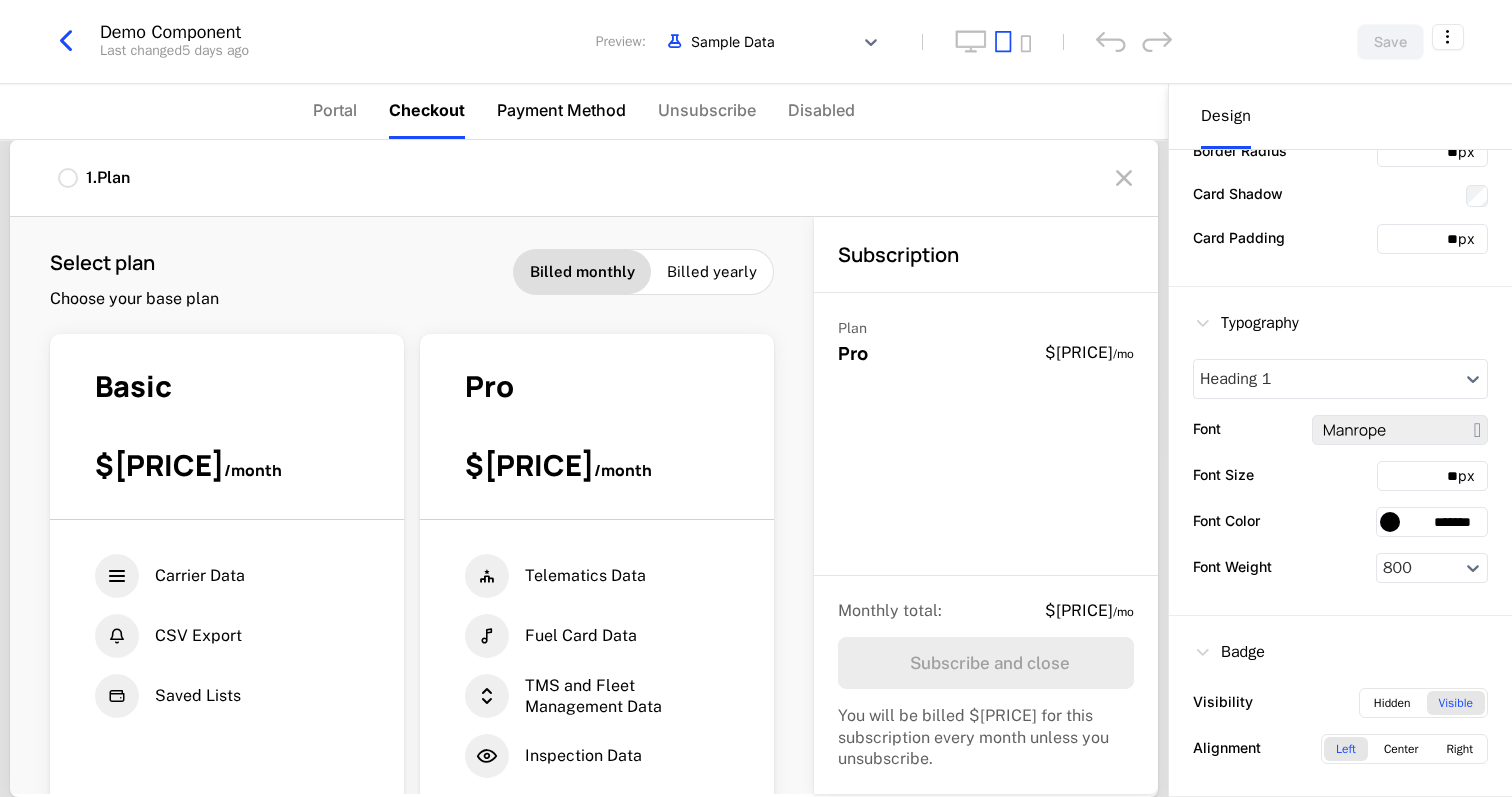 click on "Payment Method" at bounding box center (561, 111) 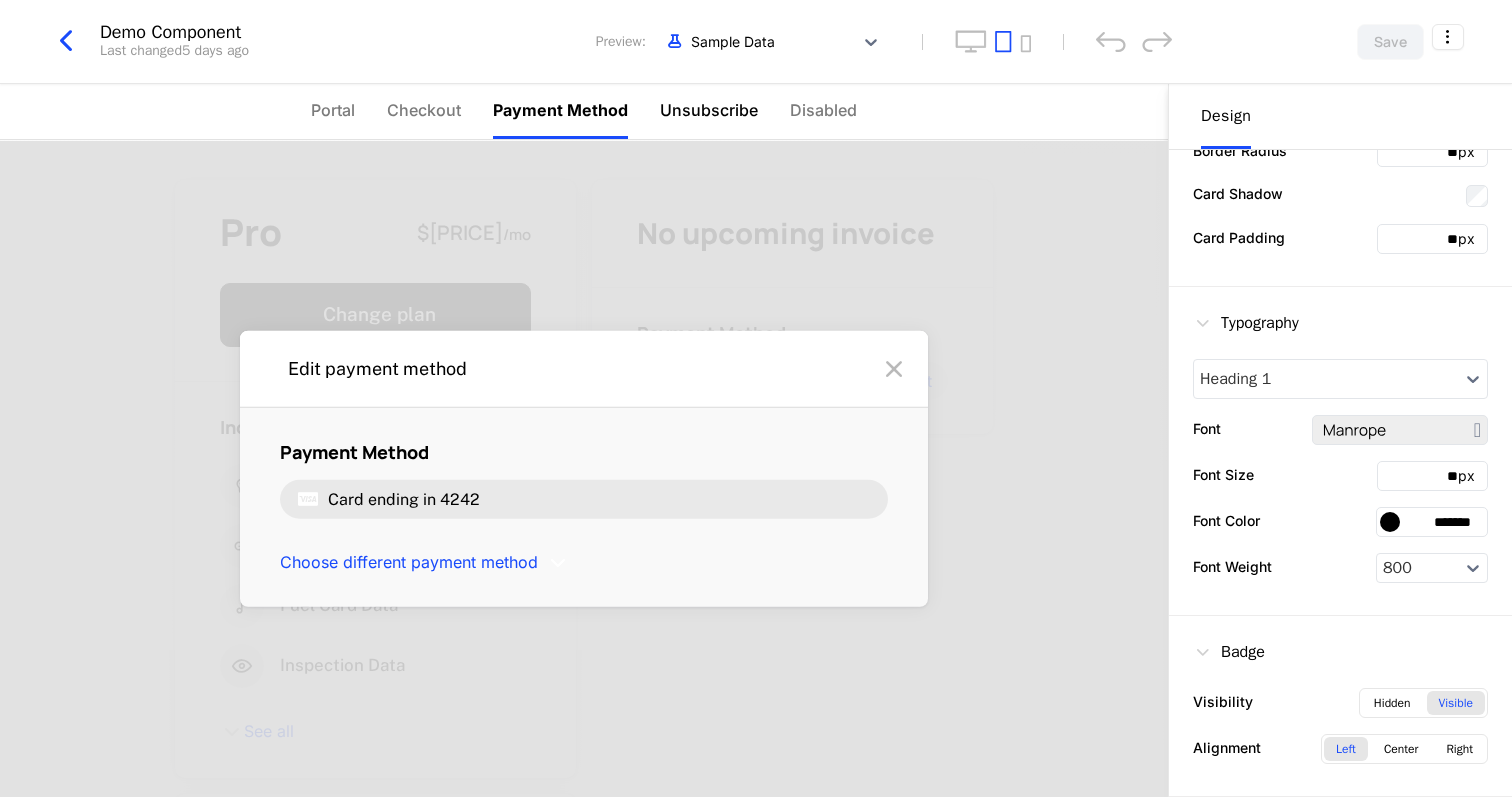click on "Unsubscribe" at bounding box center [709, 110] 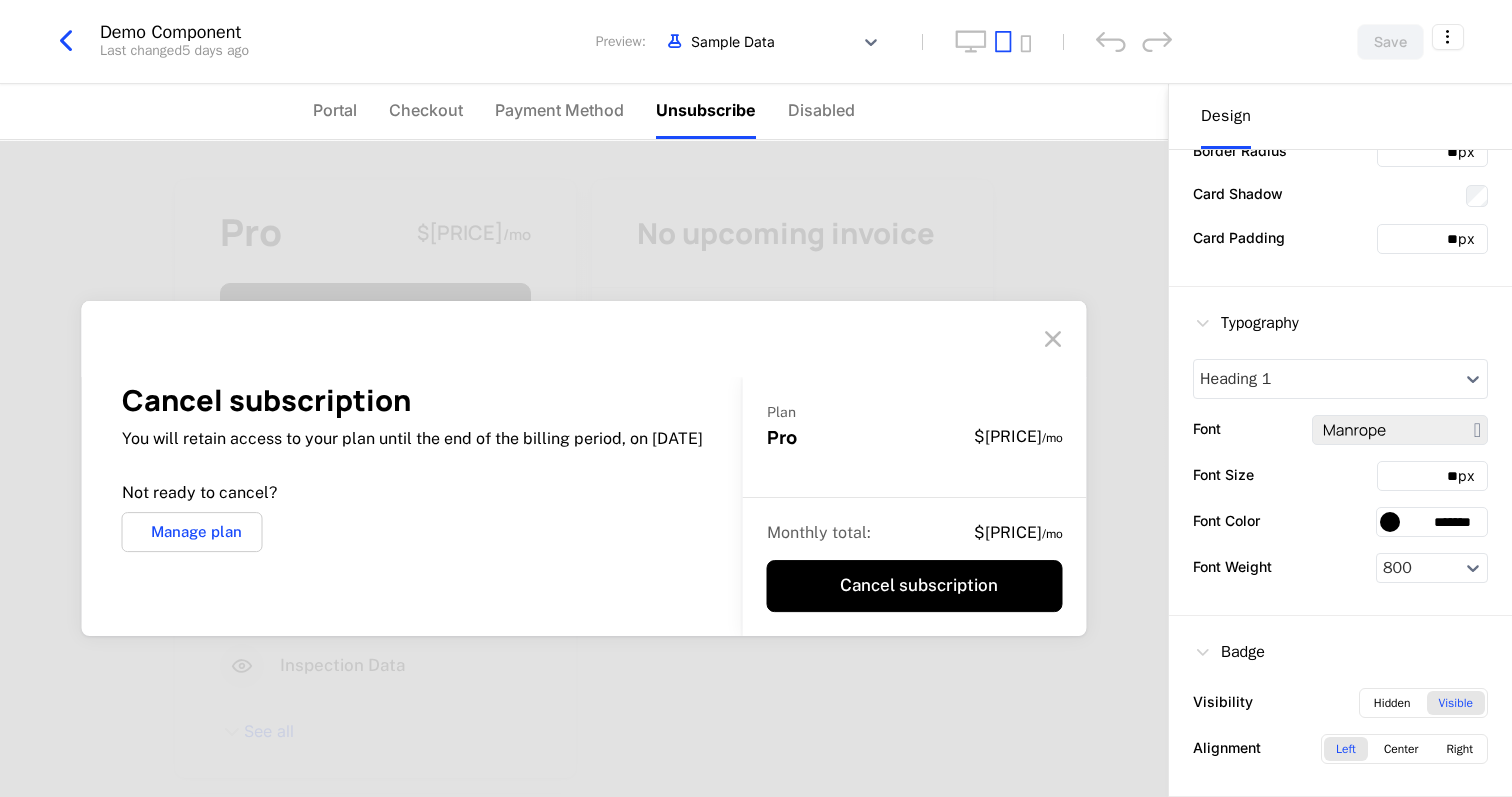 click on "Portal Checkout Payment Method Unsubscribe Disabled" at bounding box center [584, 112] 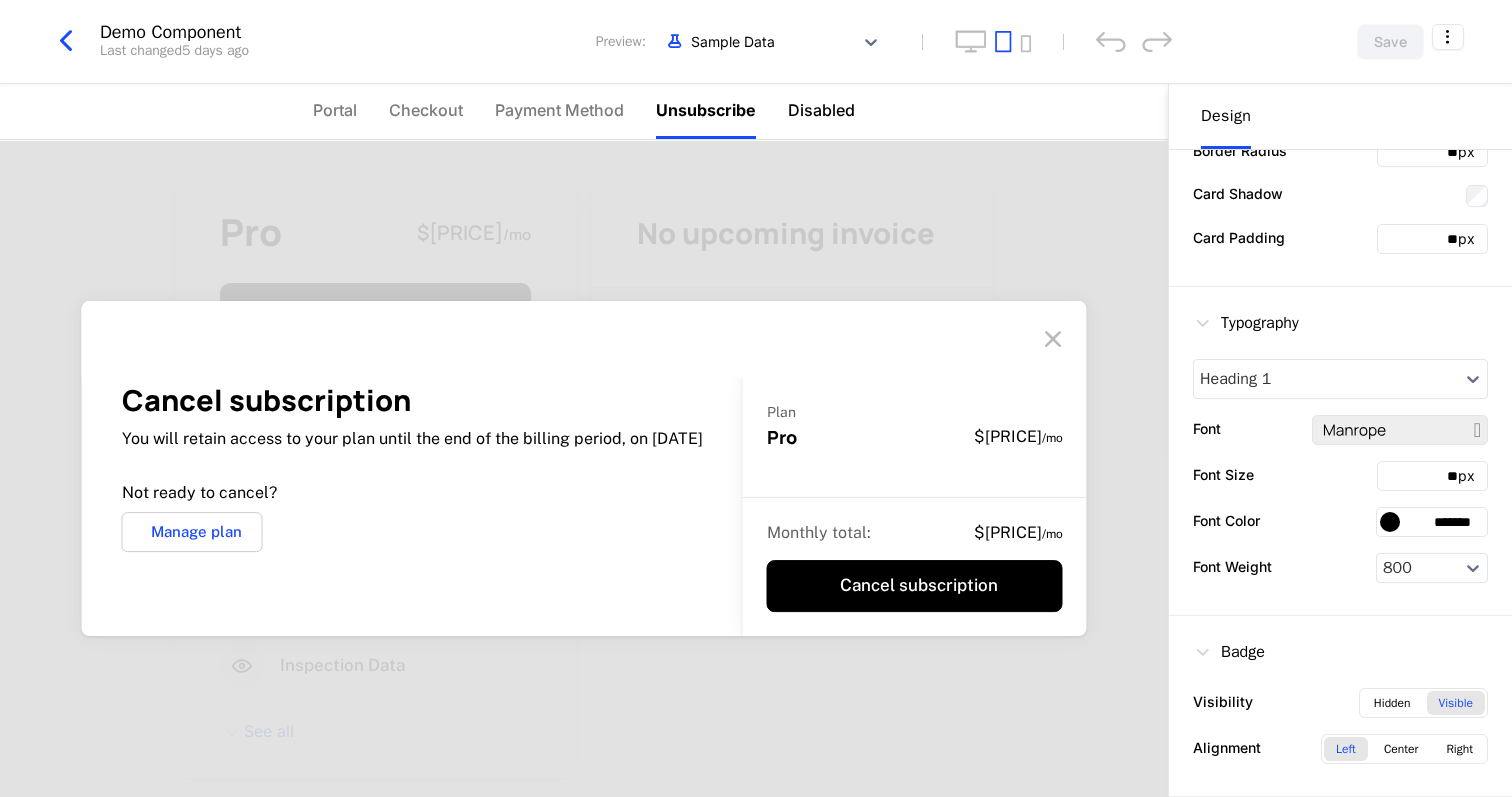 click on "Disabled" at bounding box center [821, 110] 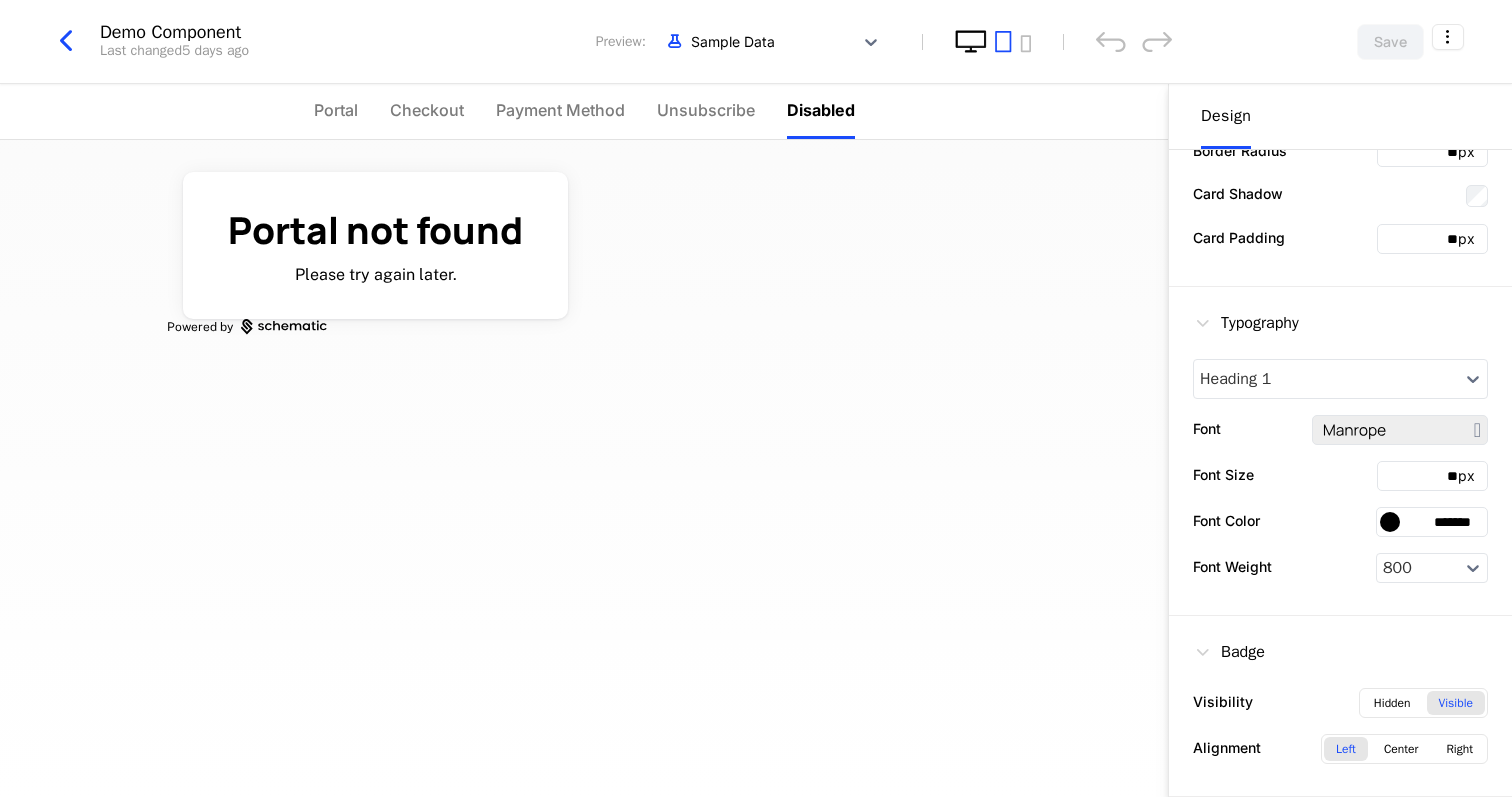 click 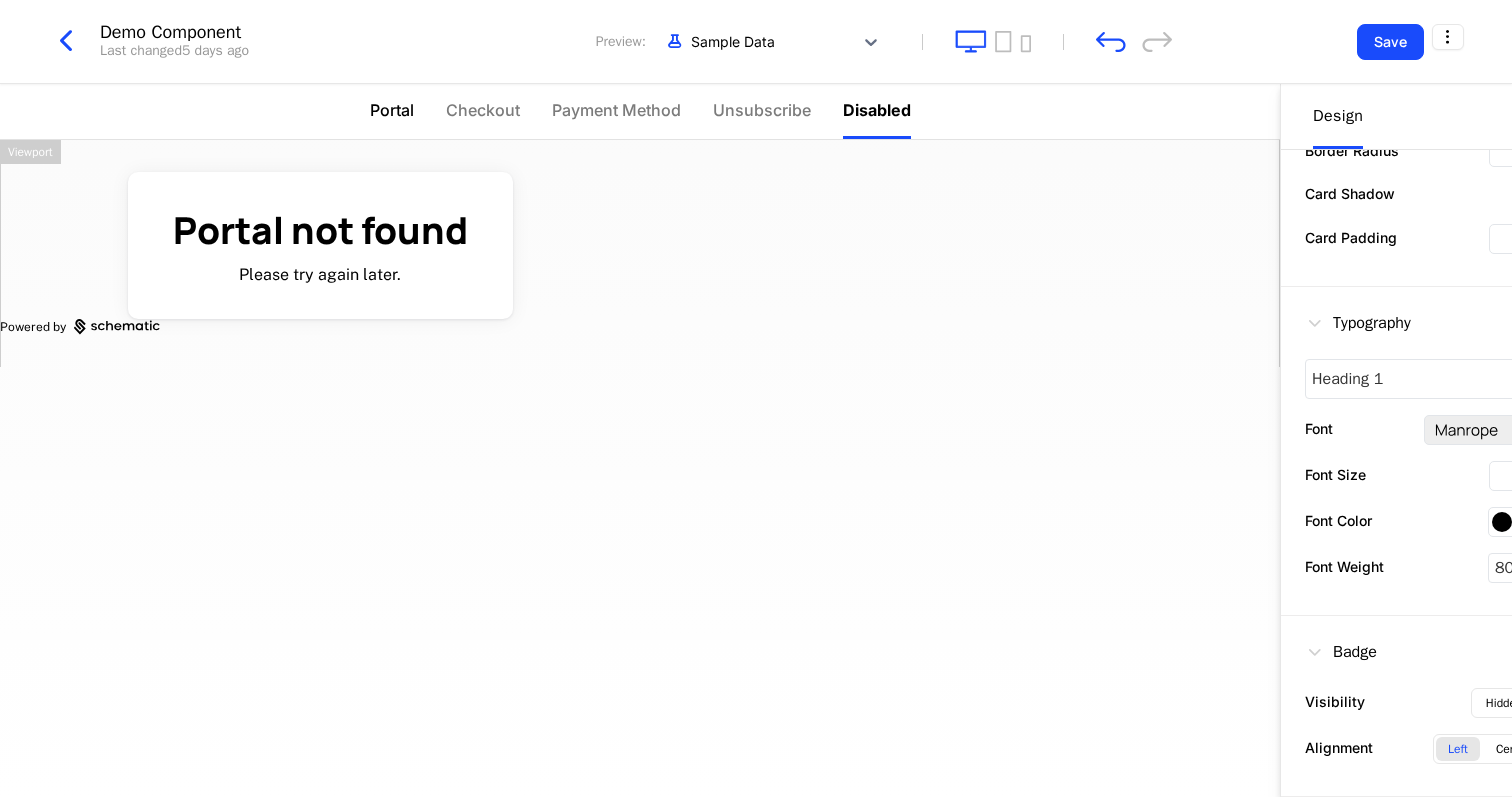 click on "Portal" at bounding box center [392, 111] 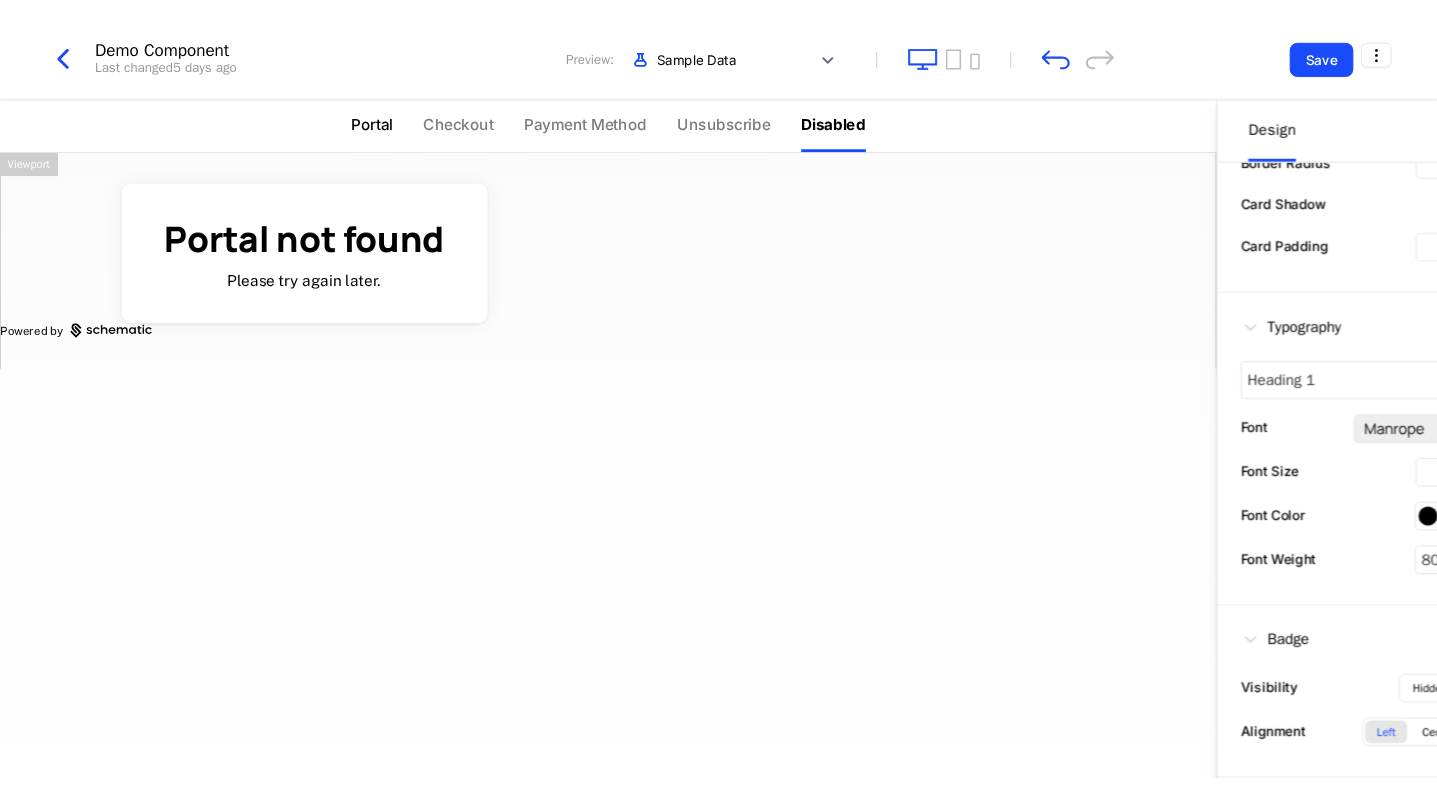scroll, scrollTop: 0, scrollLeft: 0, axis: both 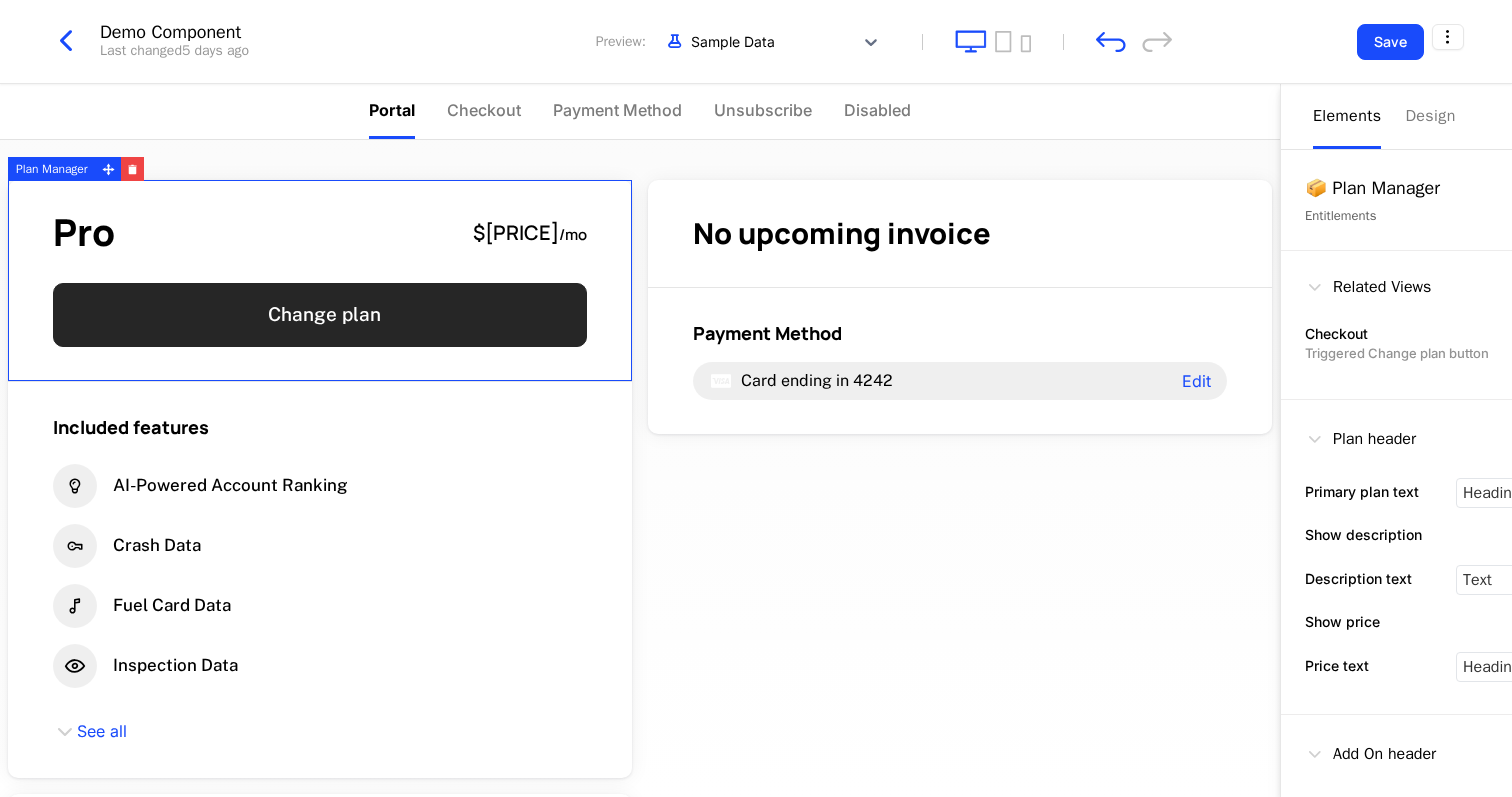 click on "Change plan" at bounding box center (320, 315) 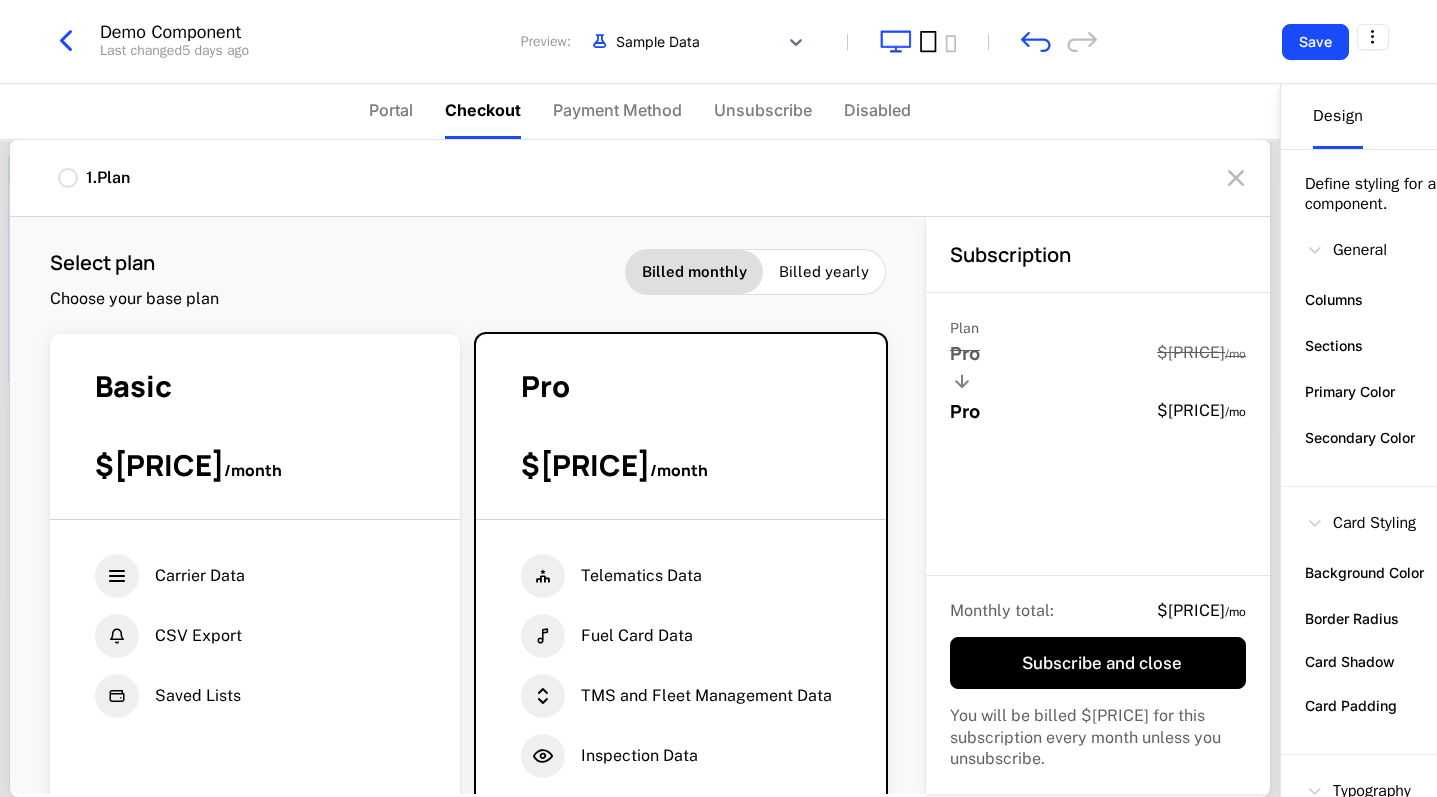 click 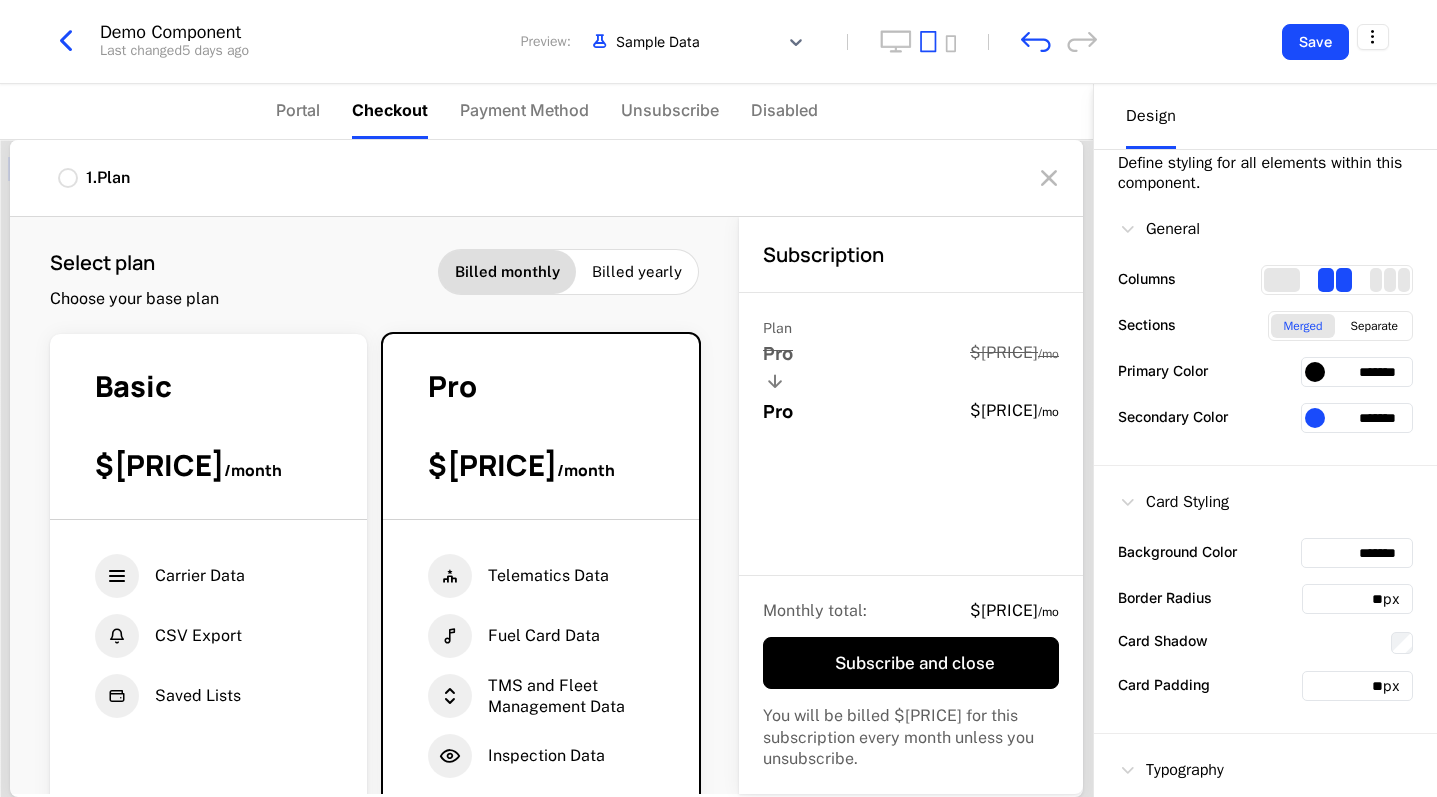 scroll, scrollTop: 0, scrollLeft: 0, axis: both 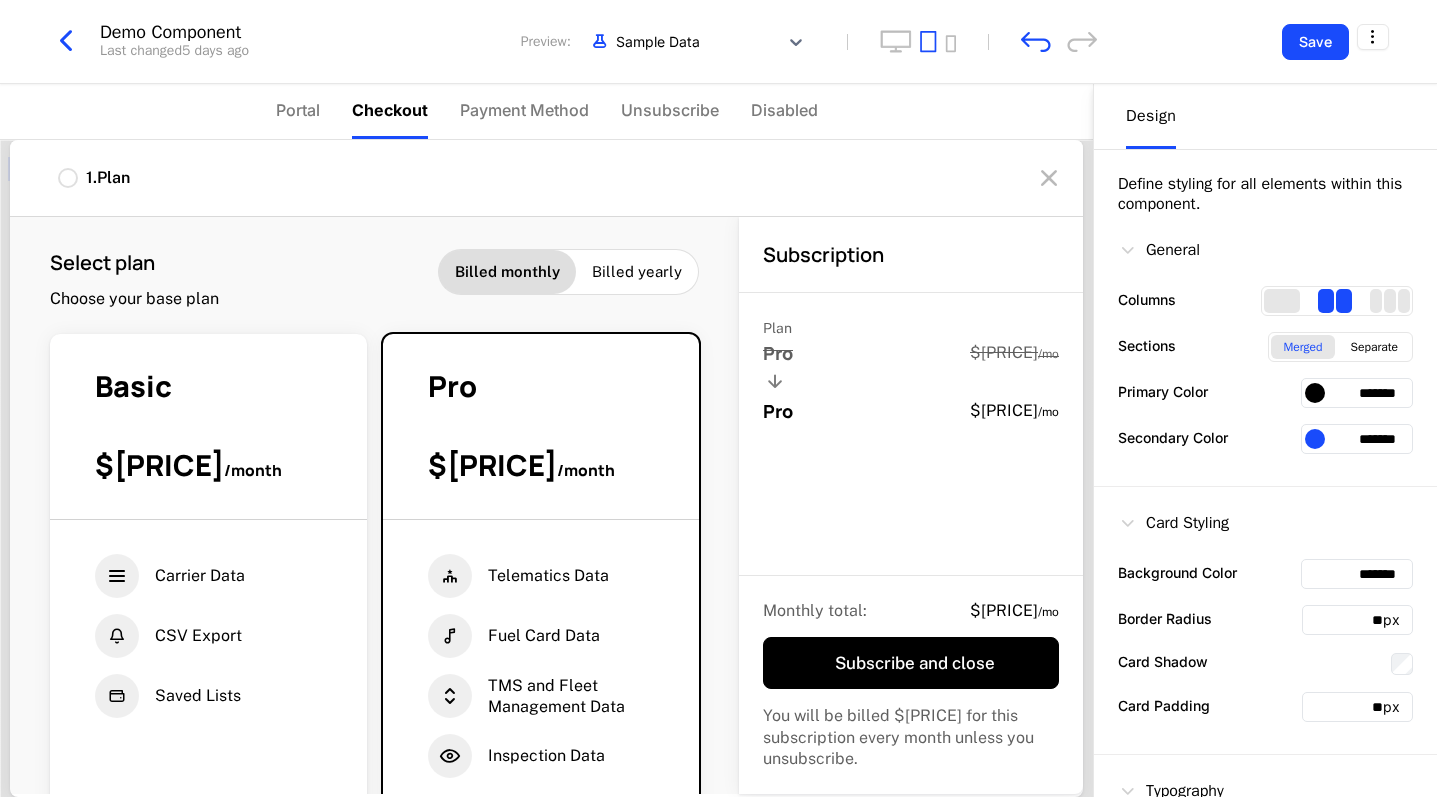 click on "Basic $[PRICE] / month" at bounding box center [208, 443] 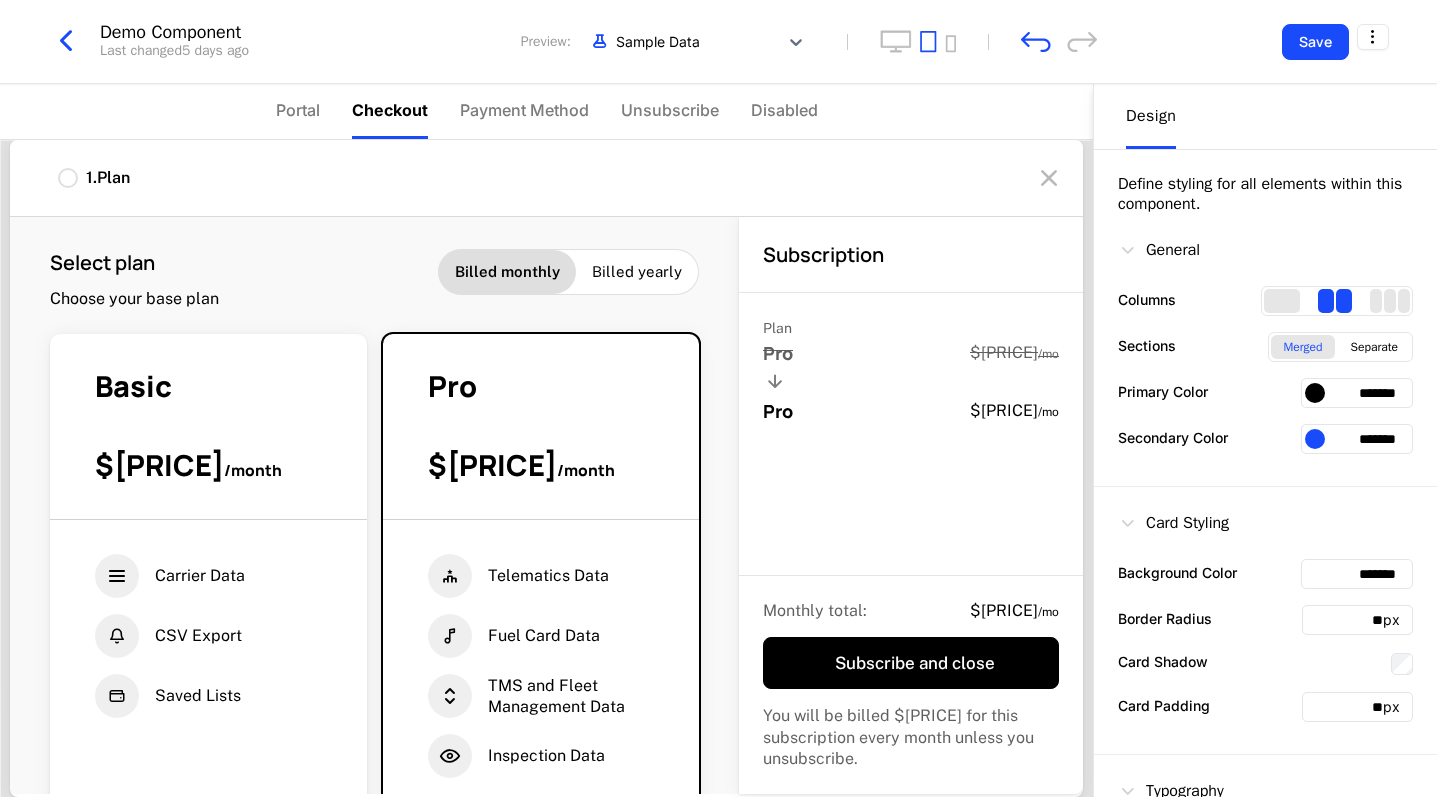 click on "Basic $[PRICE] / month" at bounding box center [208, 443] 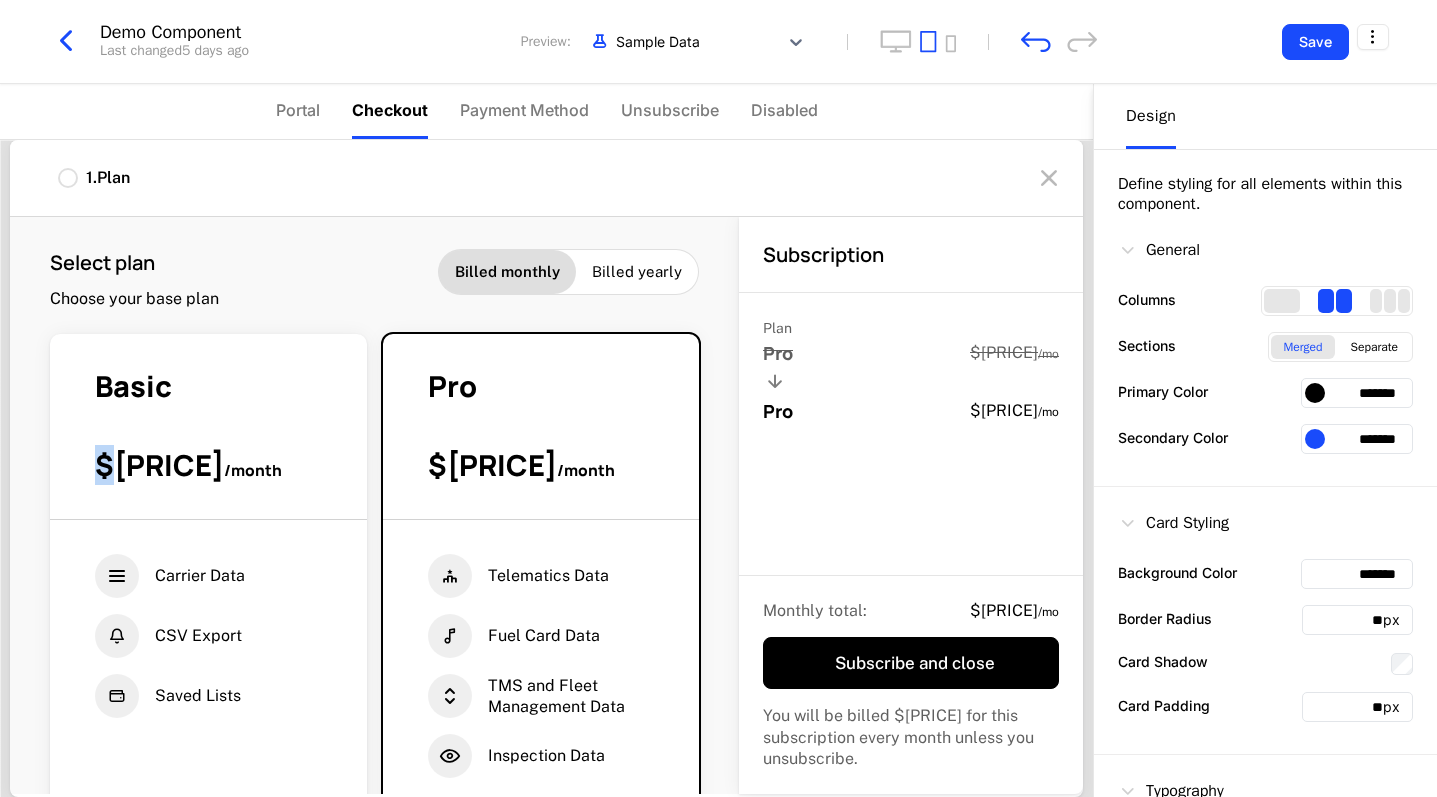 click on "Basic $[PRICE] / month" at bounding box center (208, 443) 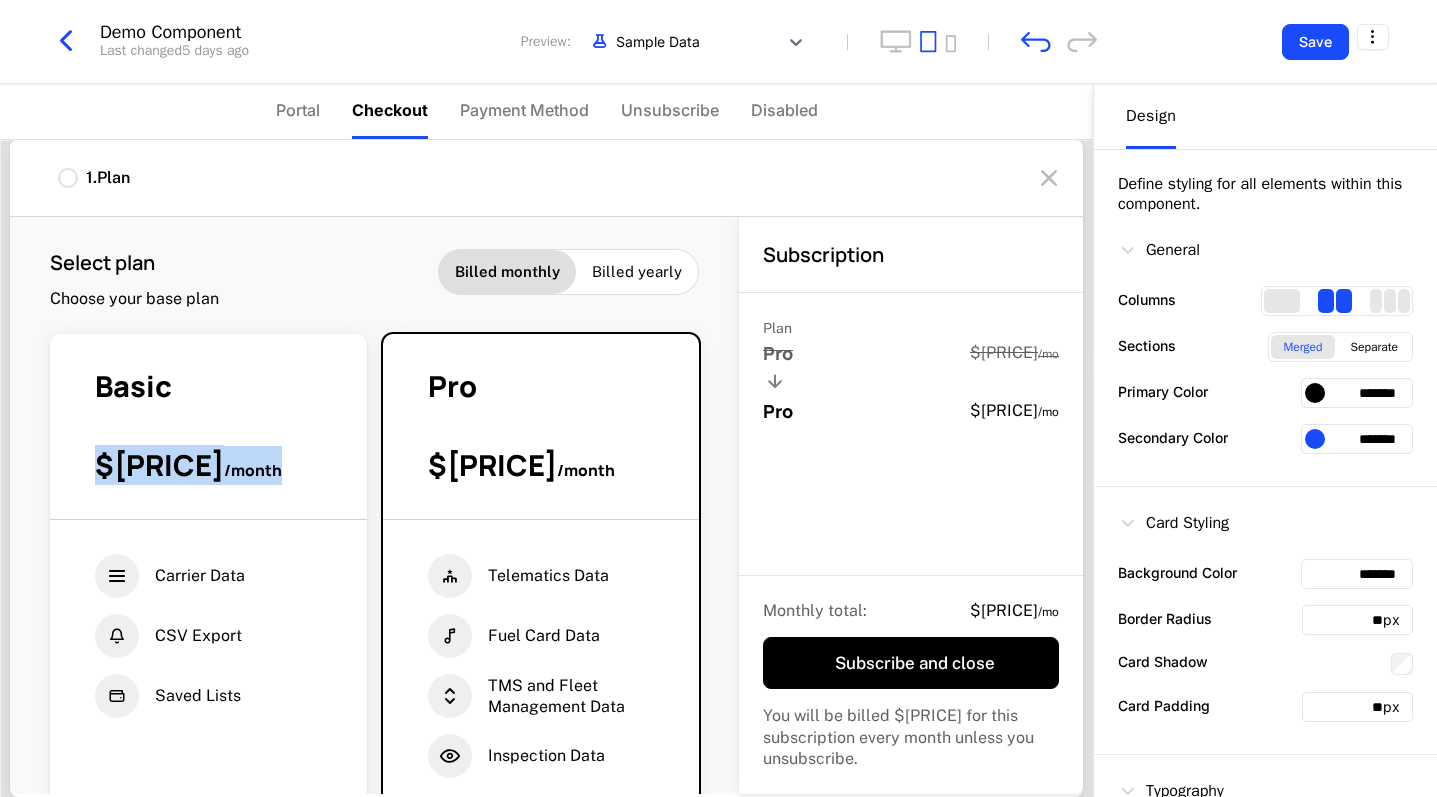click on "Basic $[PRICE] / month" at bounding box center (208, 443) 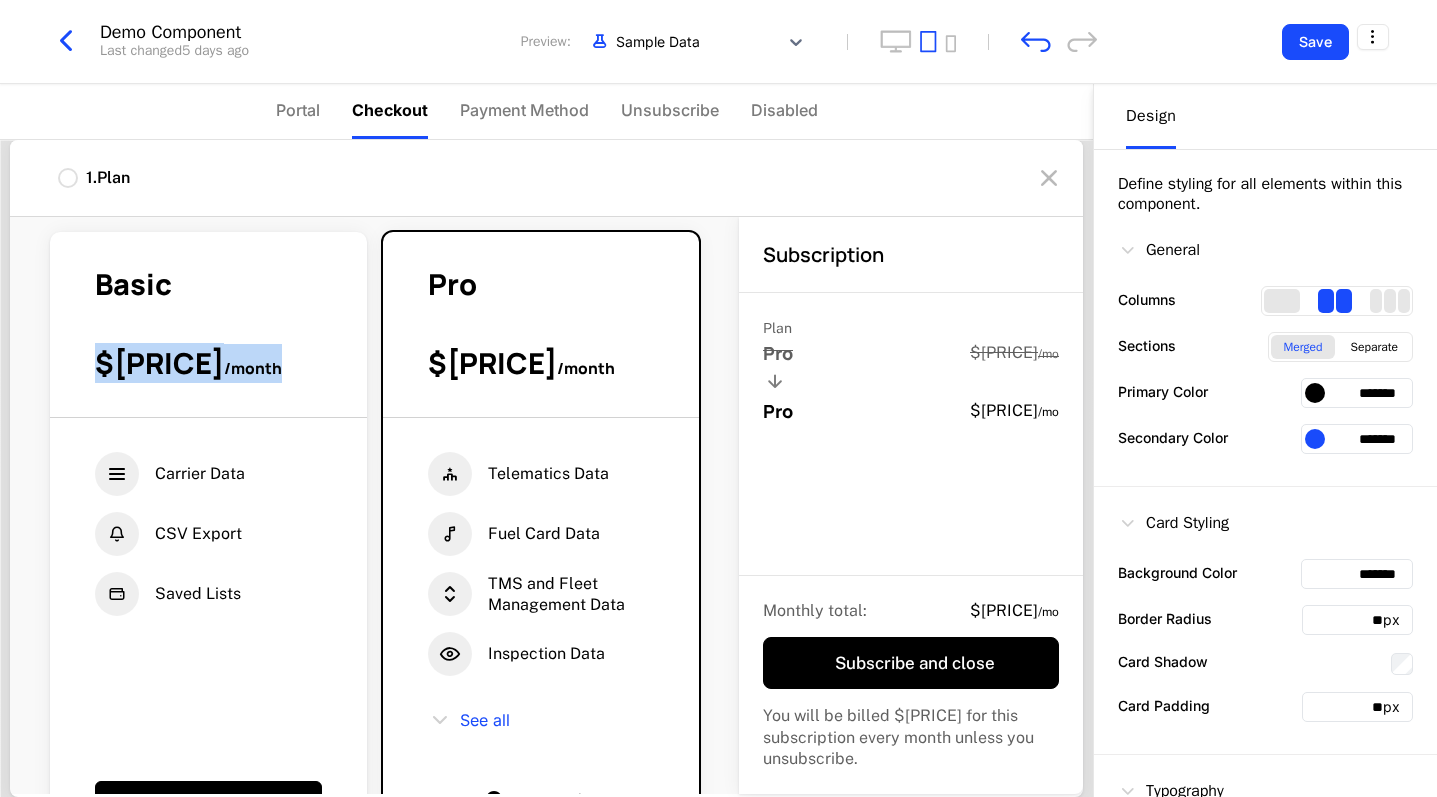 scroll, scrollTop: 0, scrollLeft: 0, axis: both 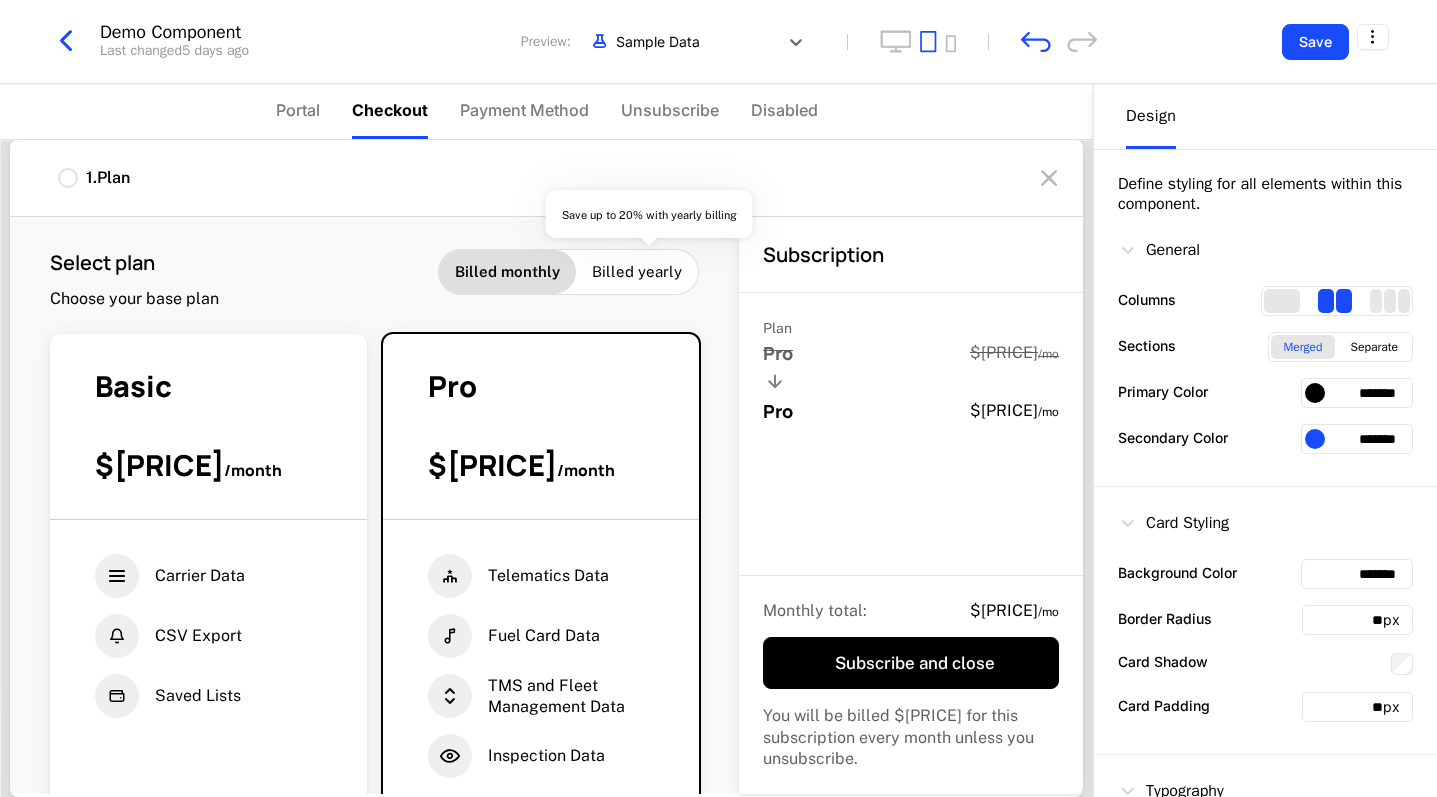 click on "Billed yearly" at bounding box center (637, 272) 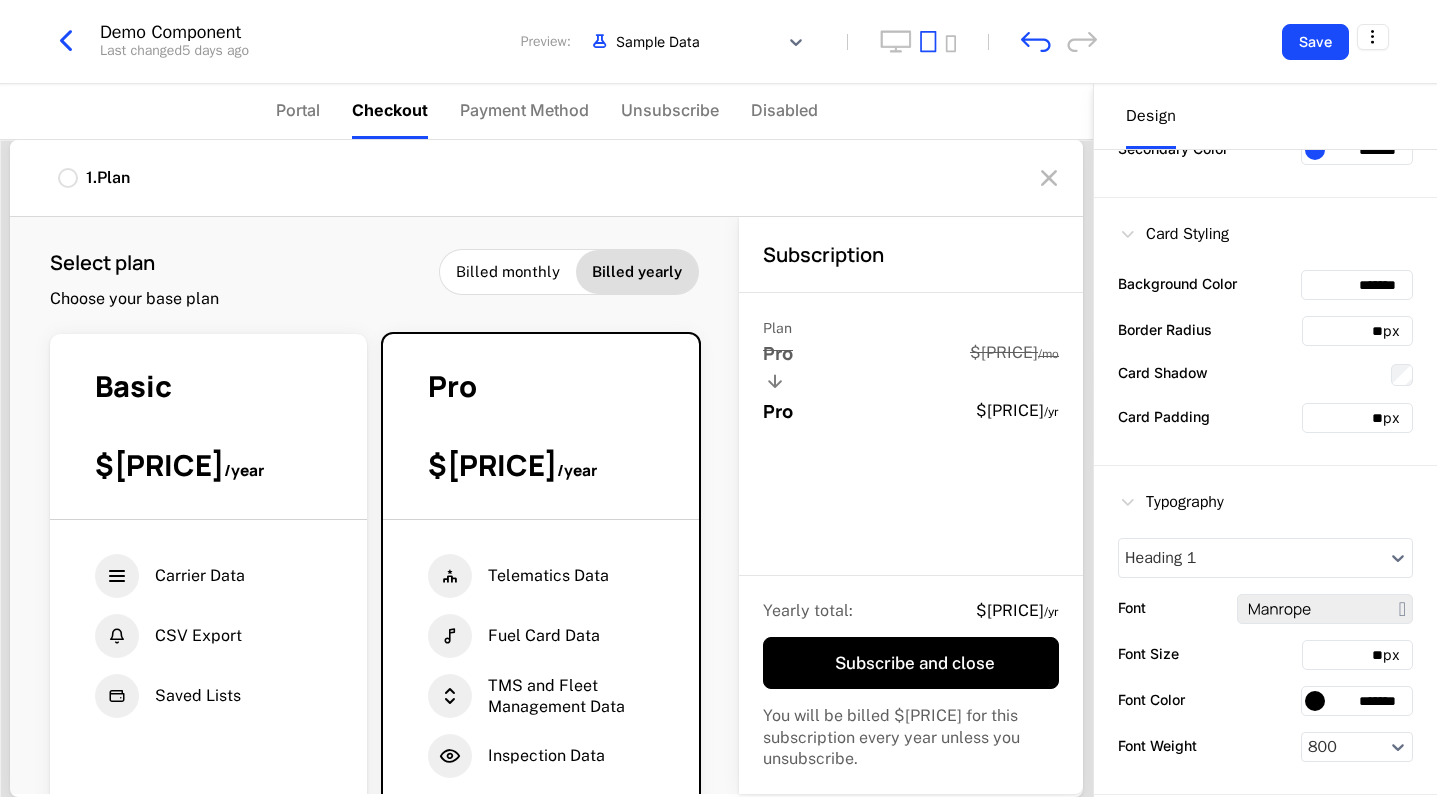 scroll, scrollTop: 468, scrollLeft: 0, axis: vertical 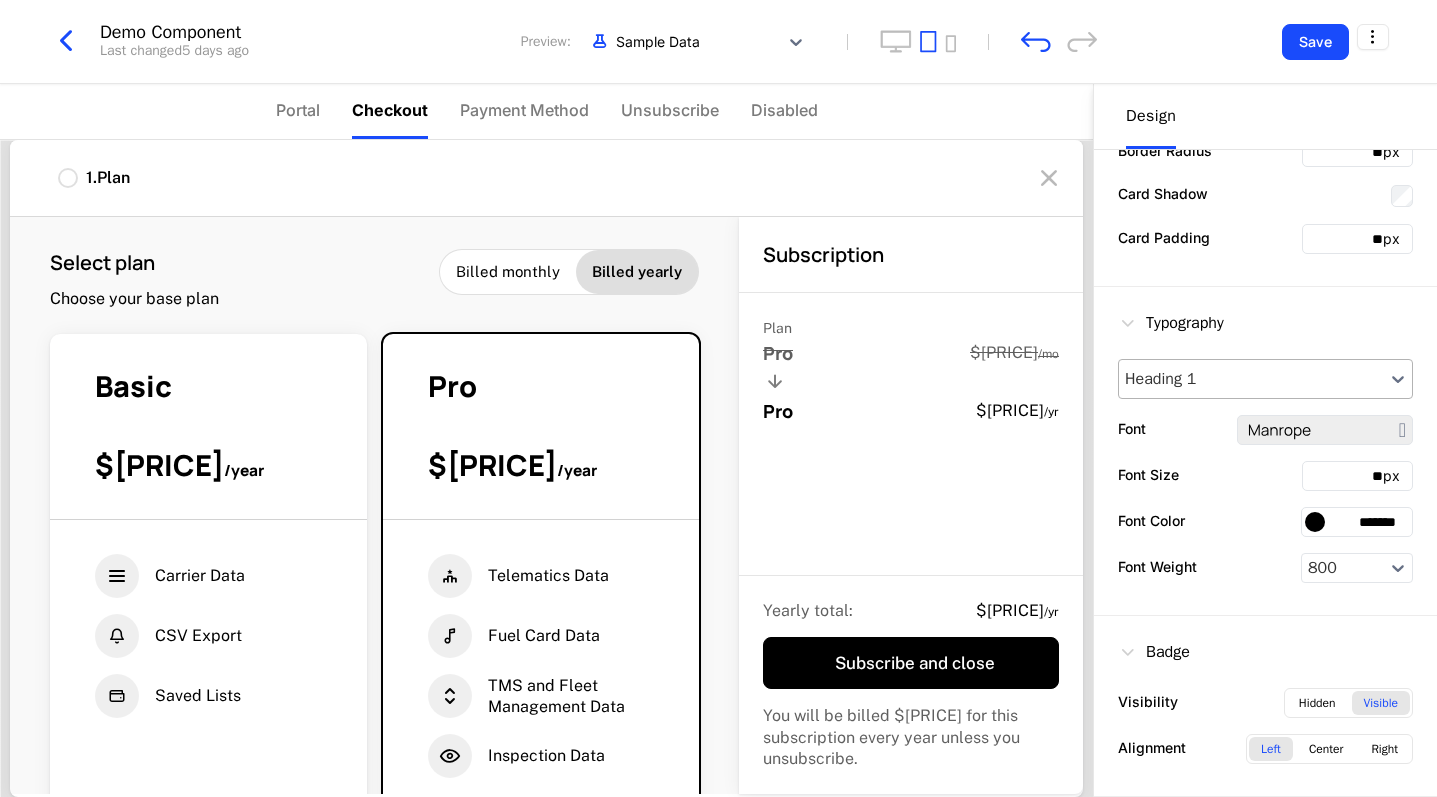 click on "Heading 1" at bounding box center (1251, 379) 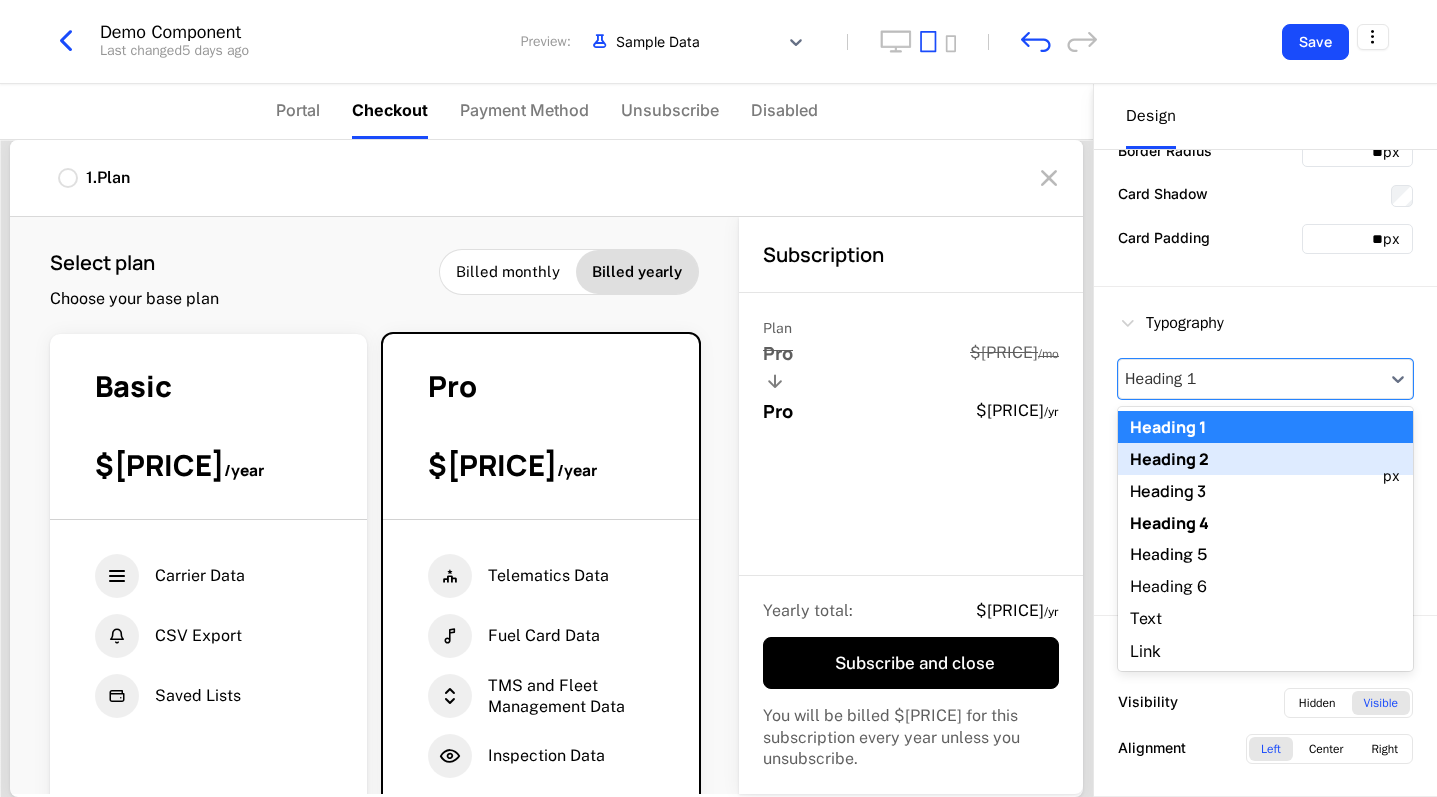 click on "Heading 2" at bounding box center (1265, 459) 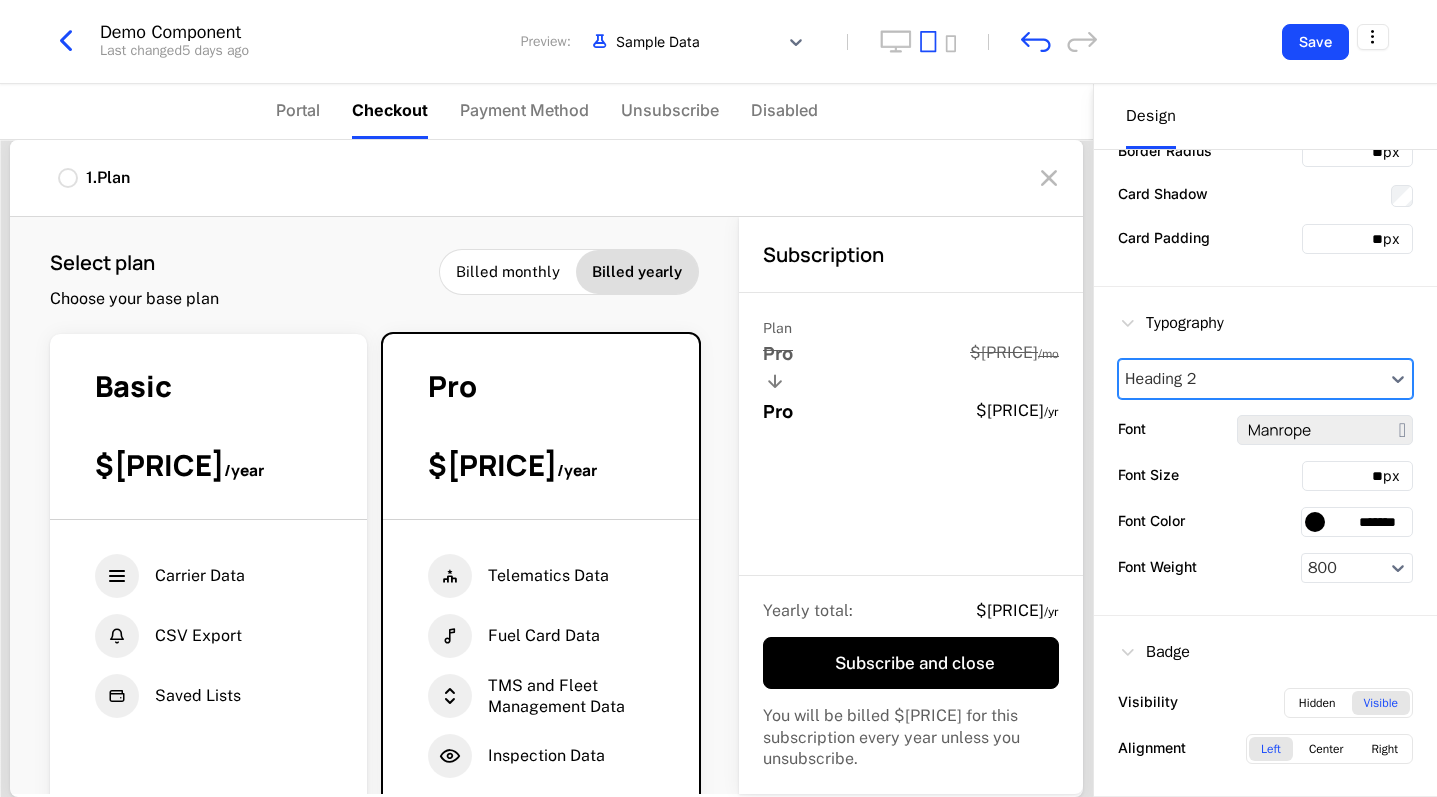 click on "Heading 2" at bounding box center [1251, 379] 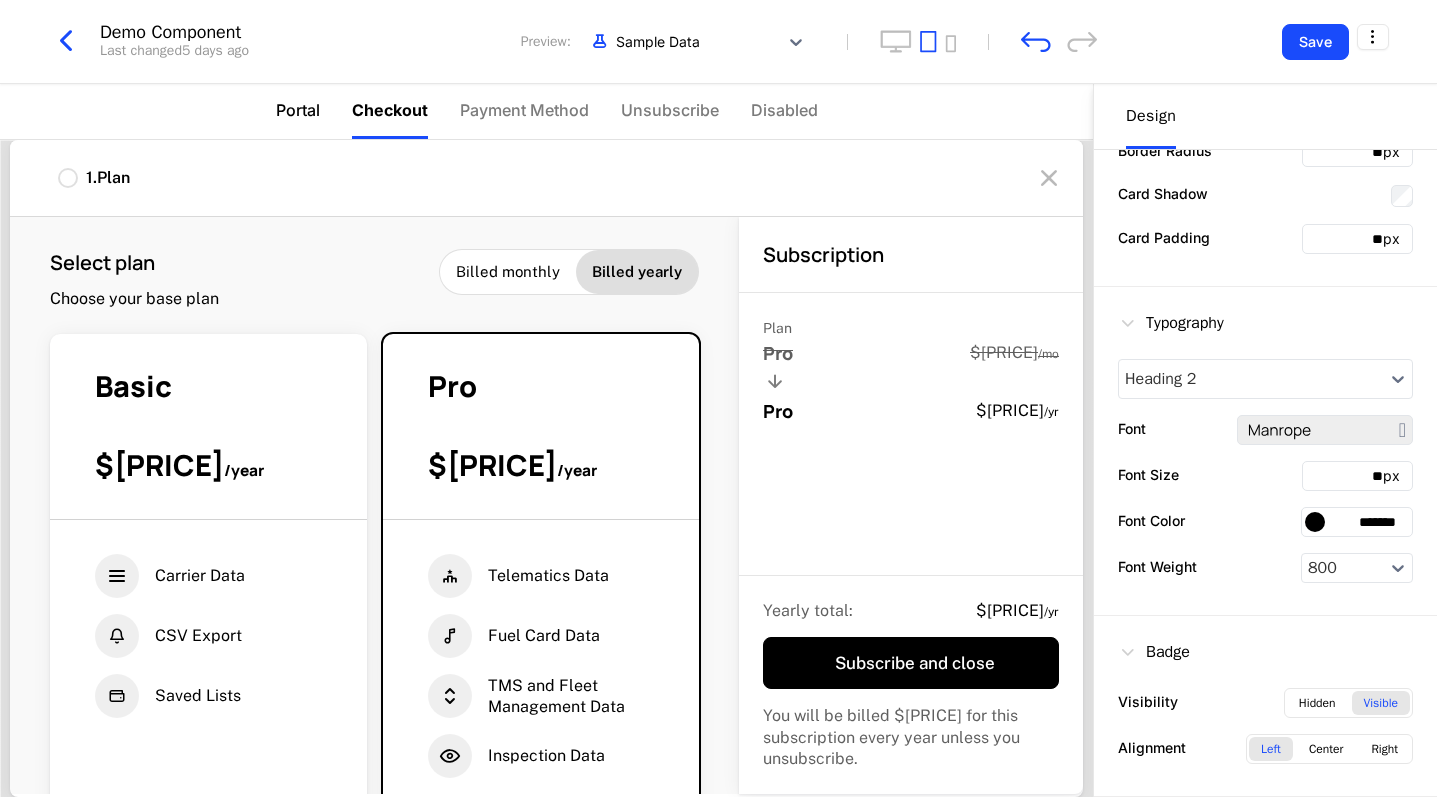 click on "Portal" at bounding box center [298, 110] 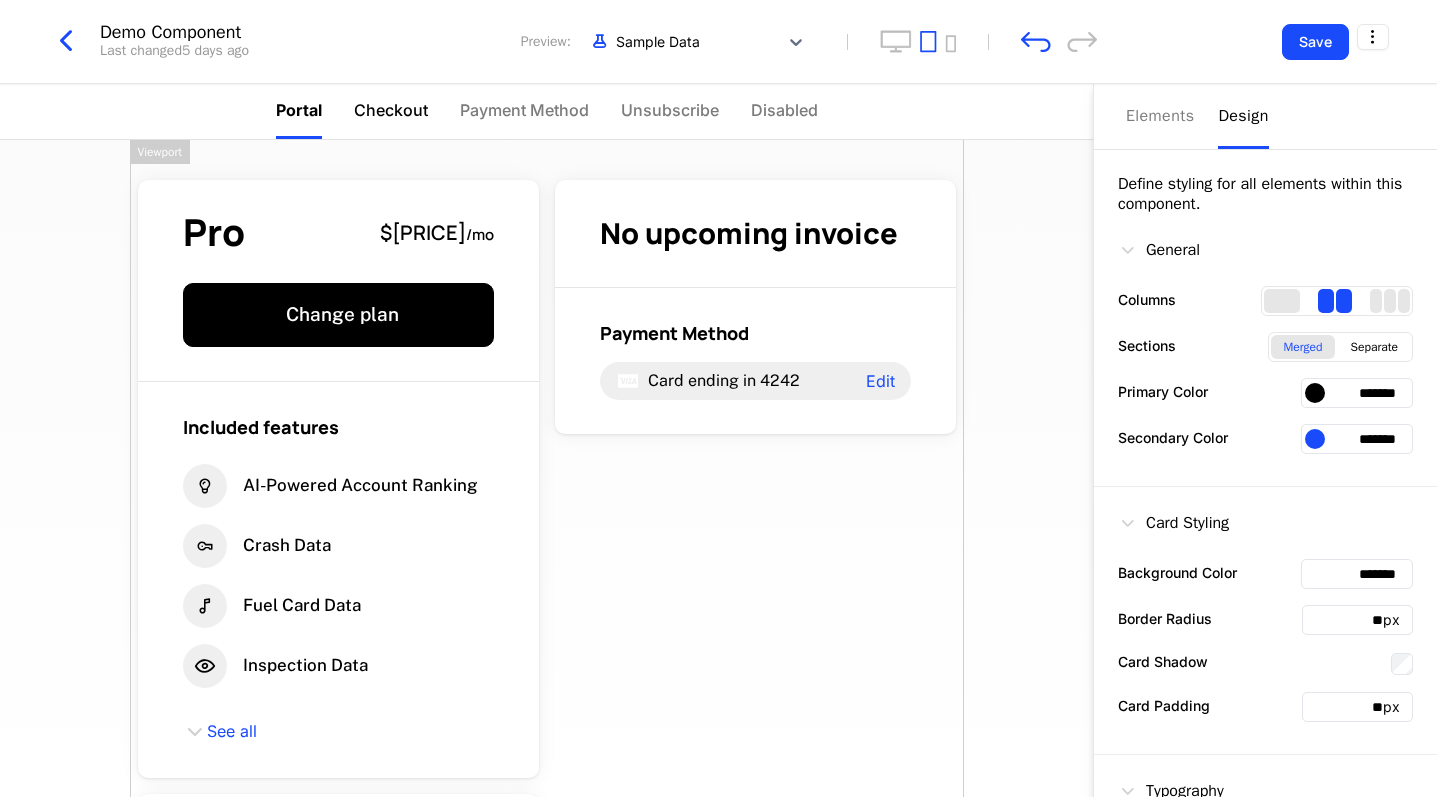 click on "Checkout" at bounding box center [391, 110] 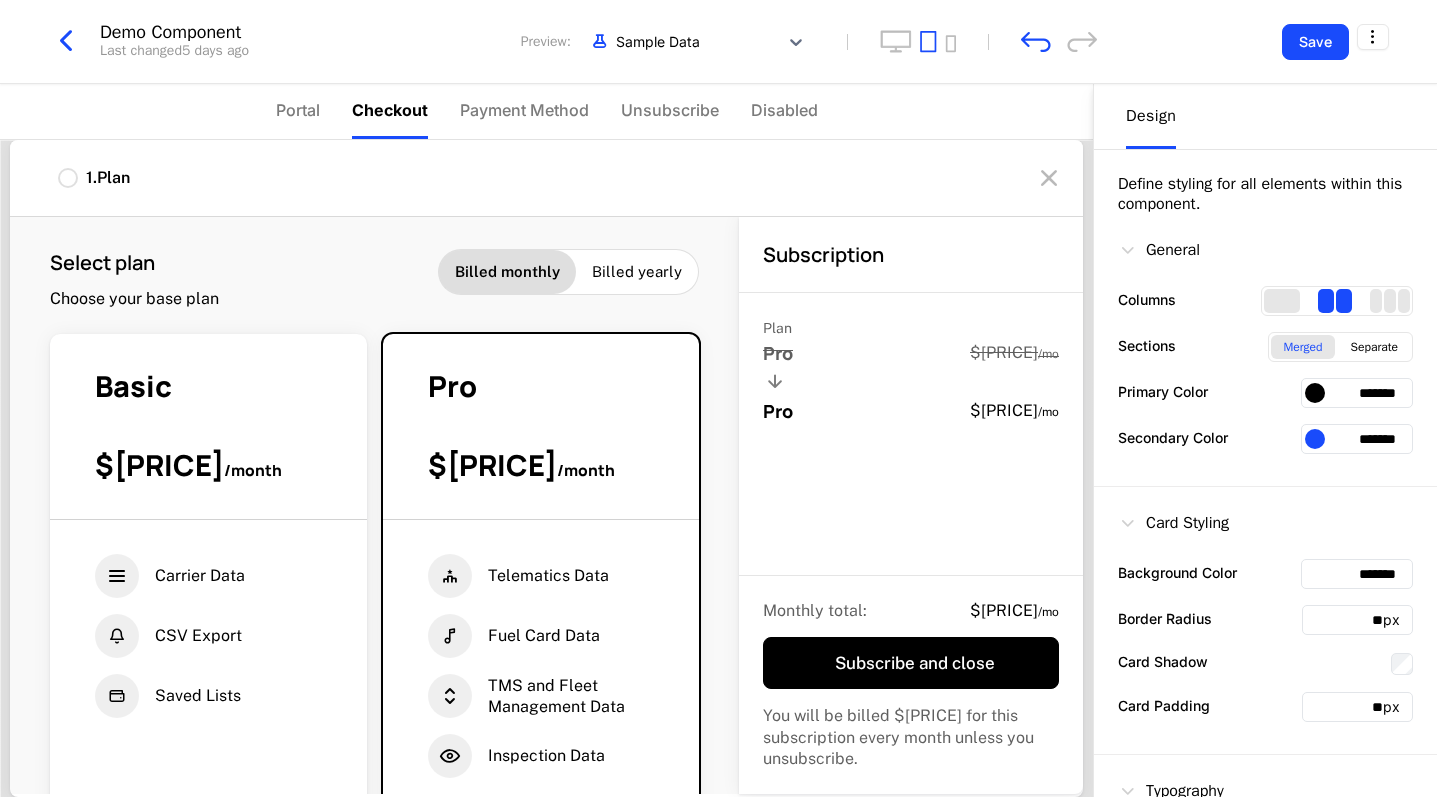 click at bounding box center [1049, 178] 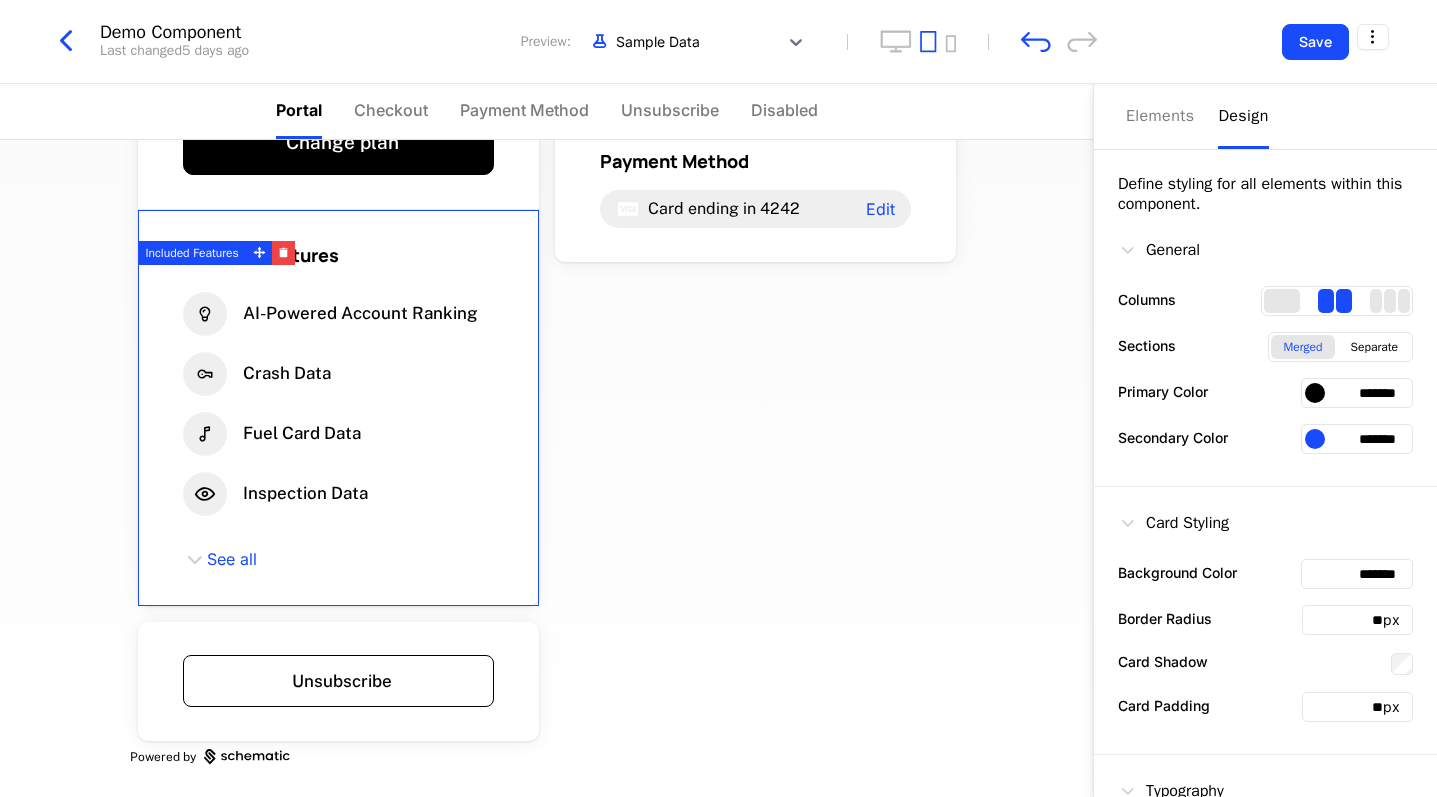 scroll, scrollTop: 0, scrollLeft: 0, axis: both 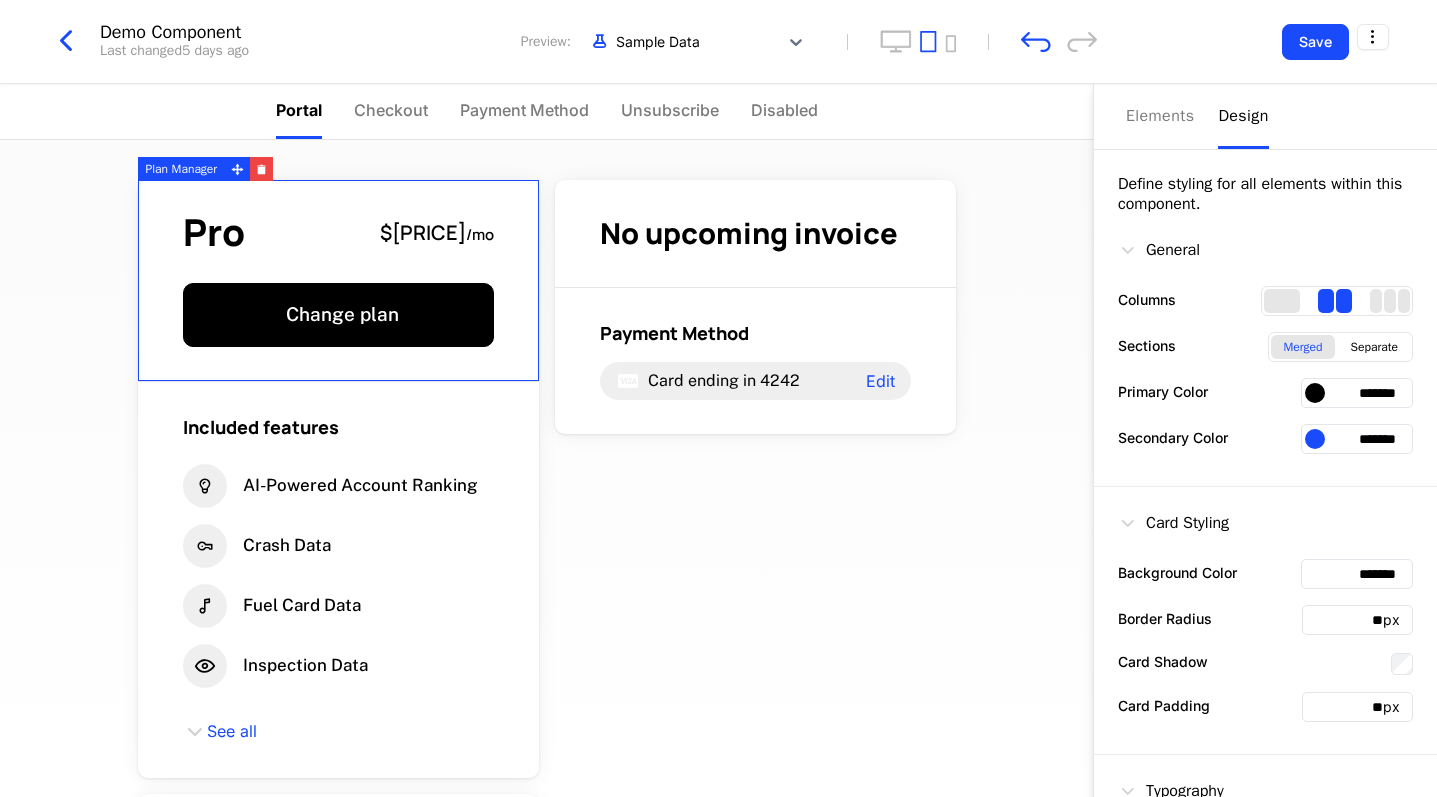 click on "Pro $[PRICE] / mo Change plan" at bounding box center (338, 281) 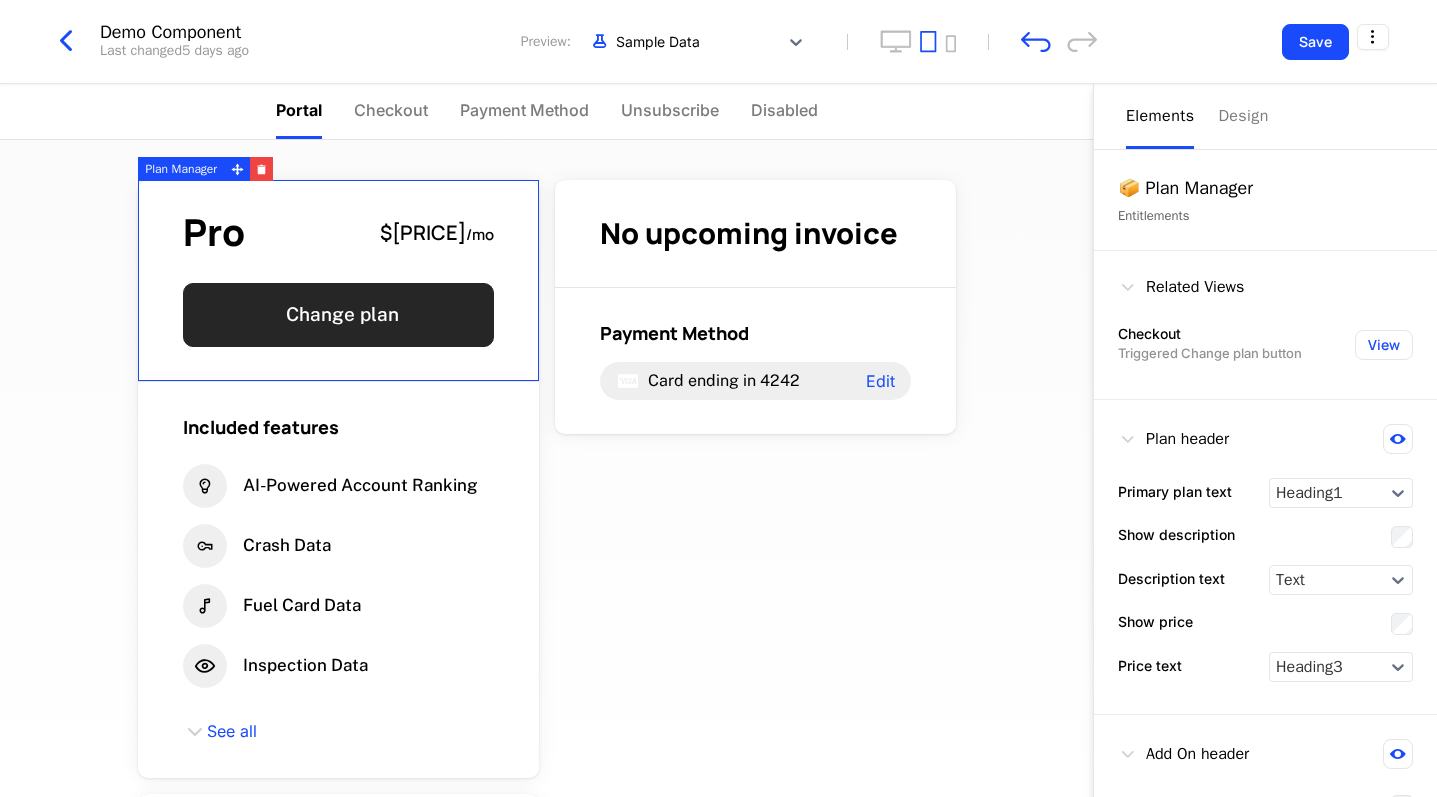 click on "Change plan" at bounding box center [338, 315] 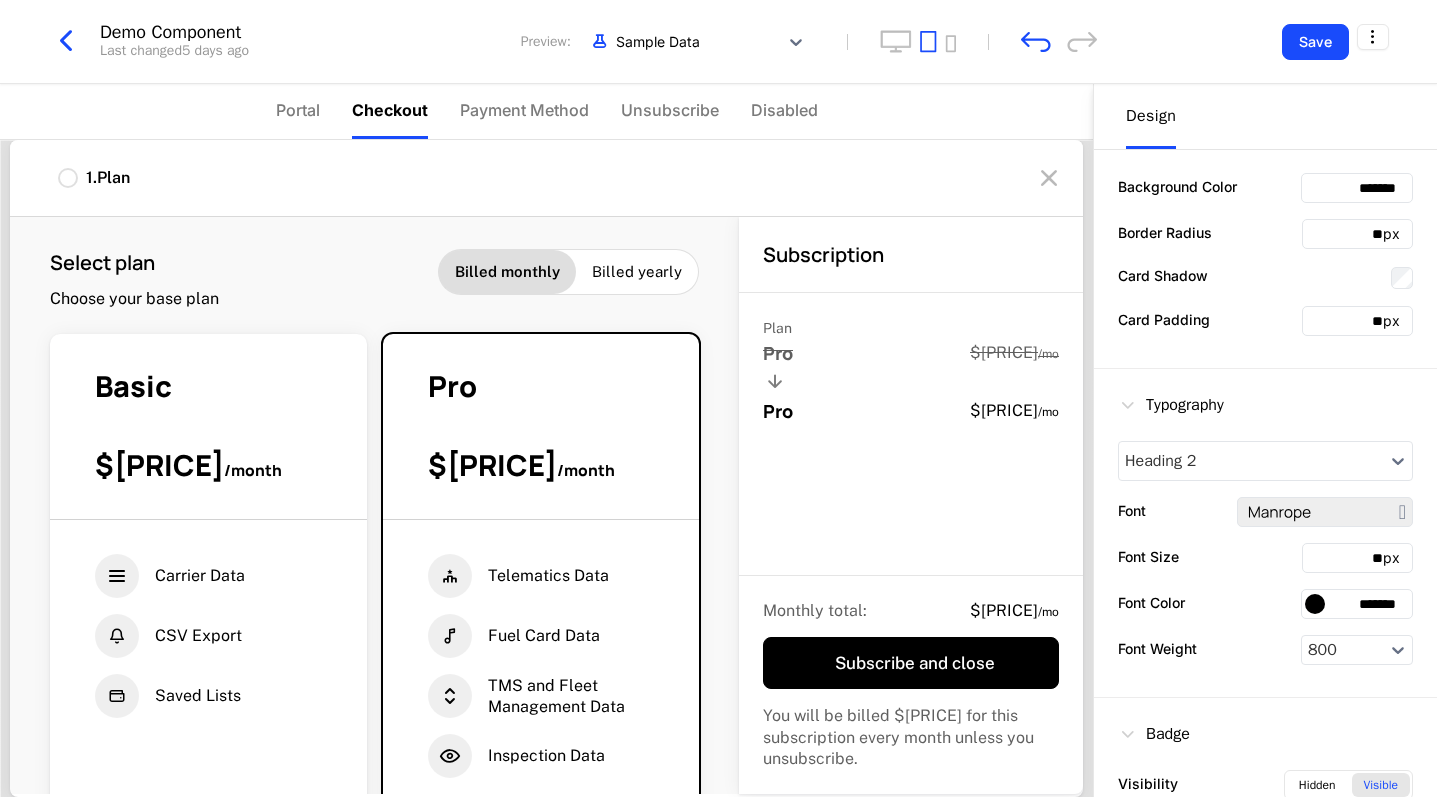scroll, scrollTop: 468, scrollLeft: 0, axis: vertical 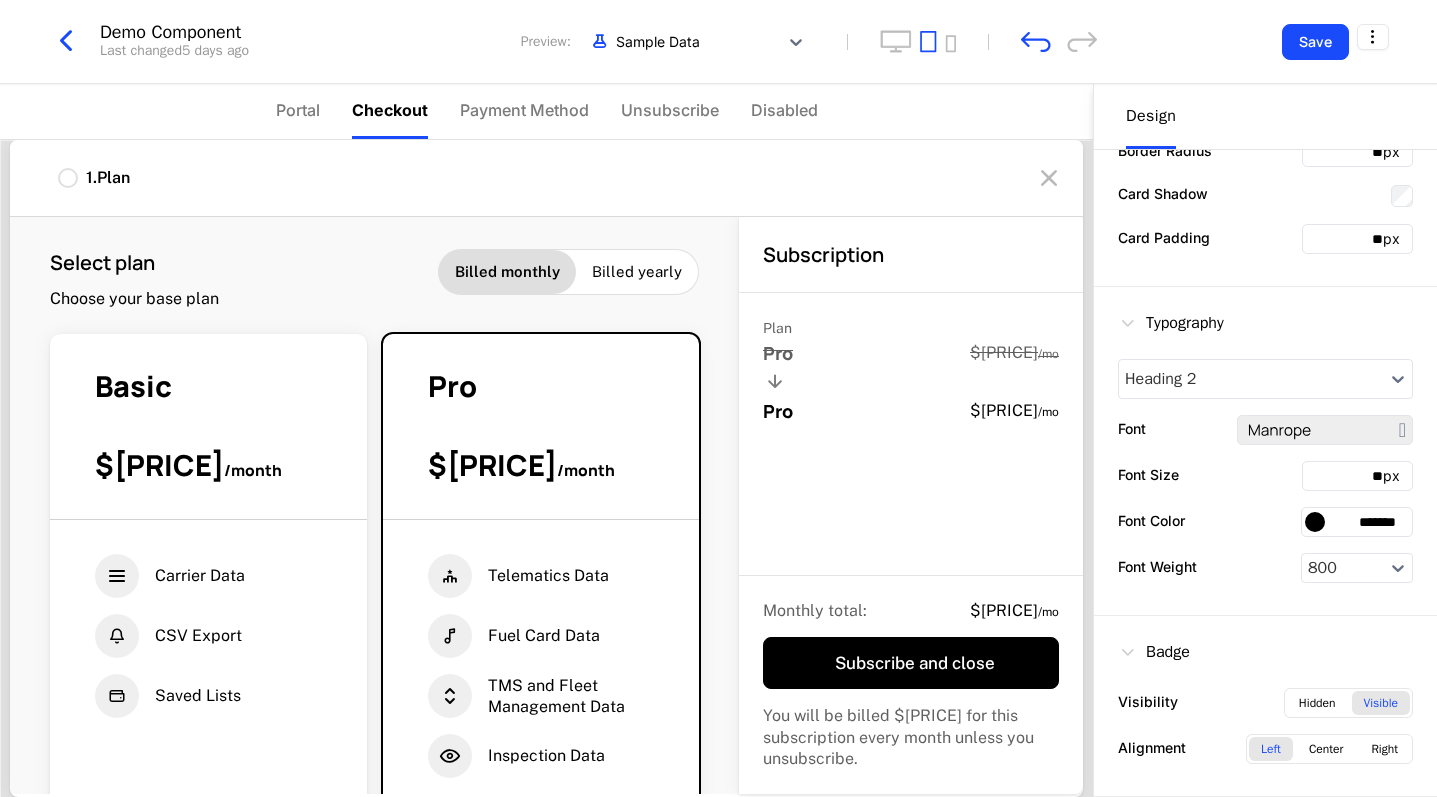 click on "Typography Heading 2 Font ******* Font Size ** px Font Color ******* Font Weight 800" at bounding box center (1265, 451) 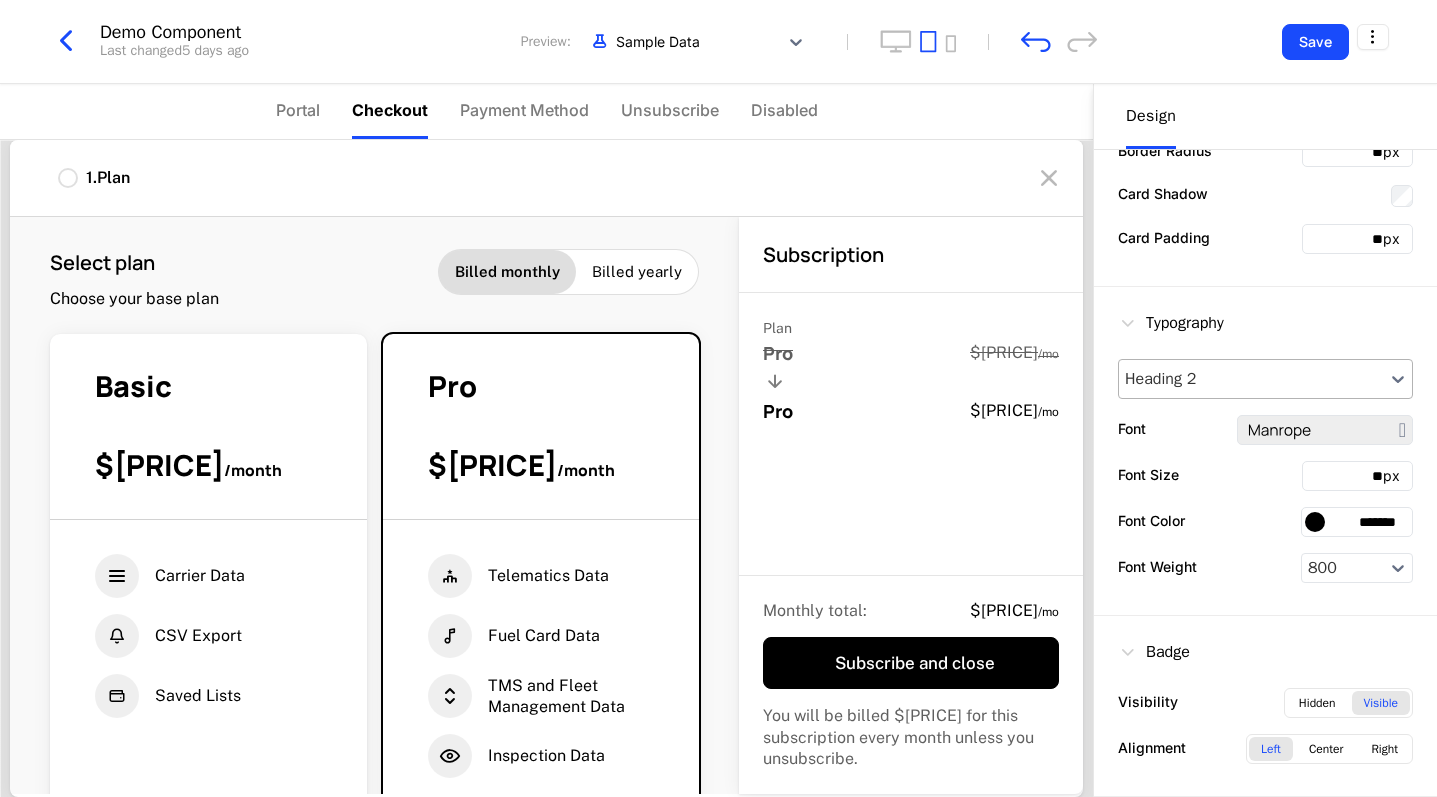 click on "Heading 2" at bounding box center (1265, 379) 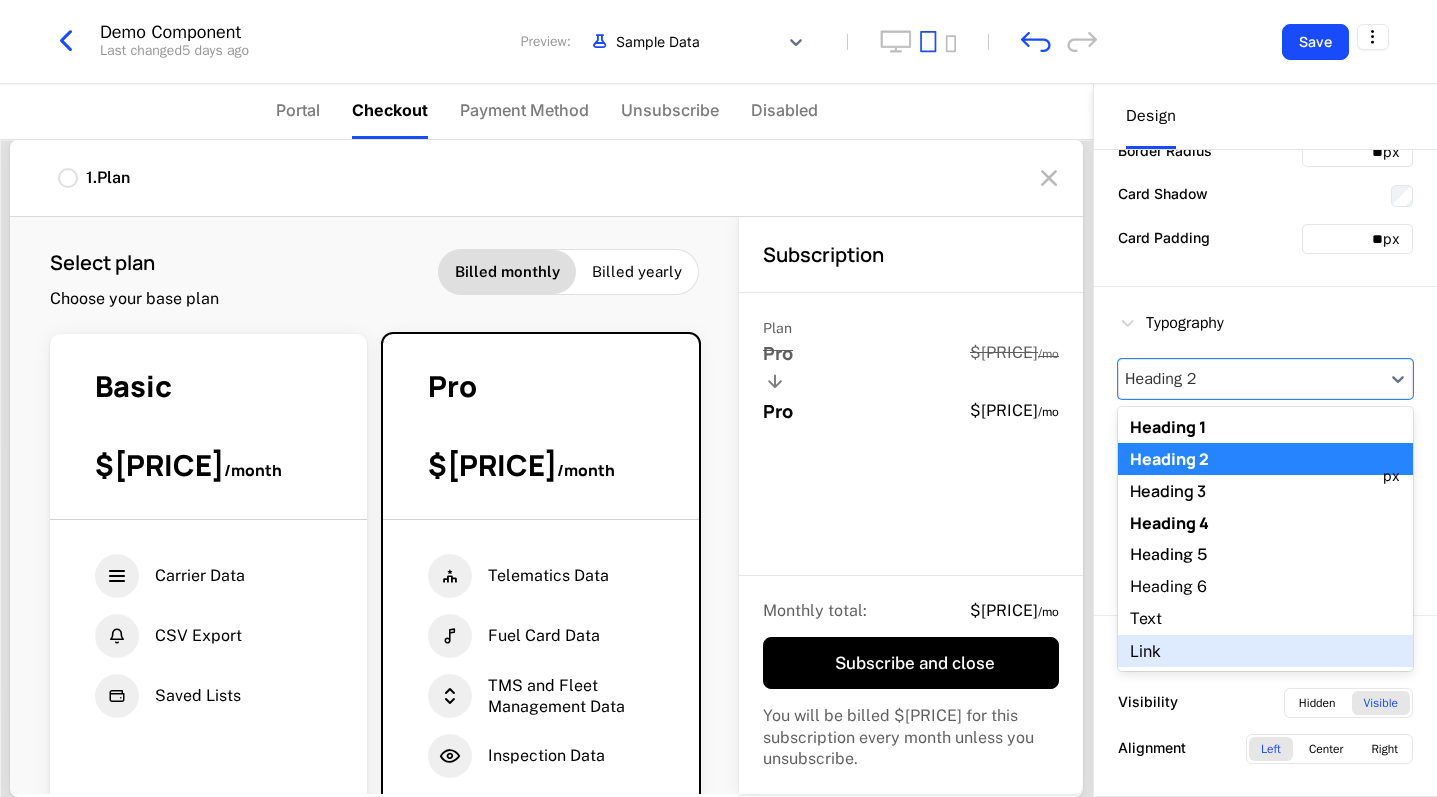 click on "Link" at bounding box center (1265, 651) 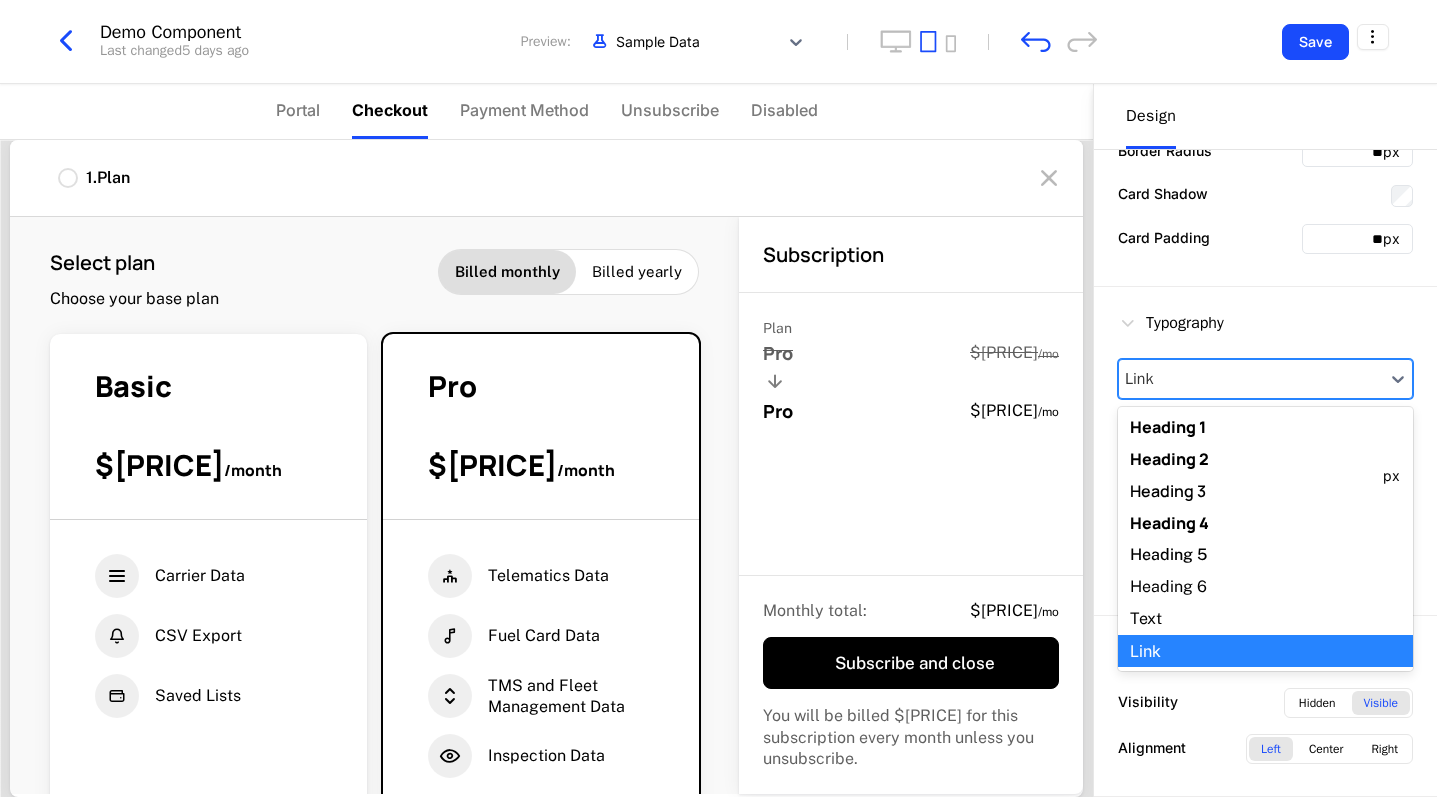 click at bounding box center (1251, 379) 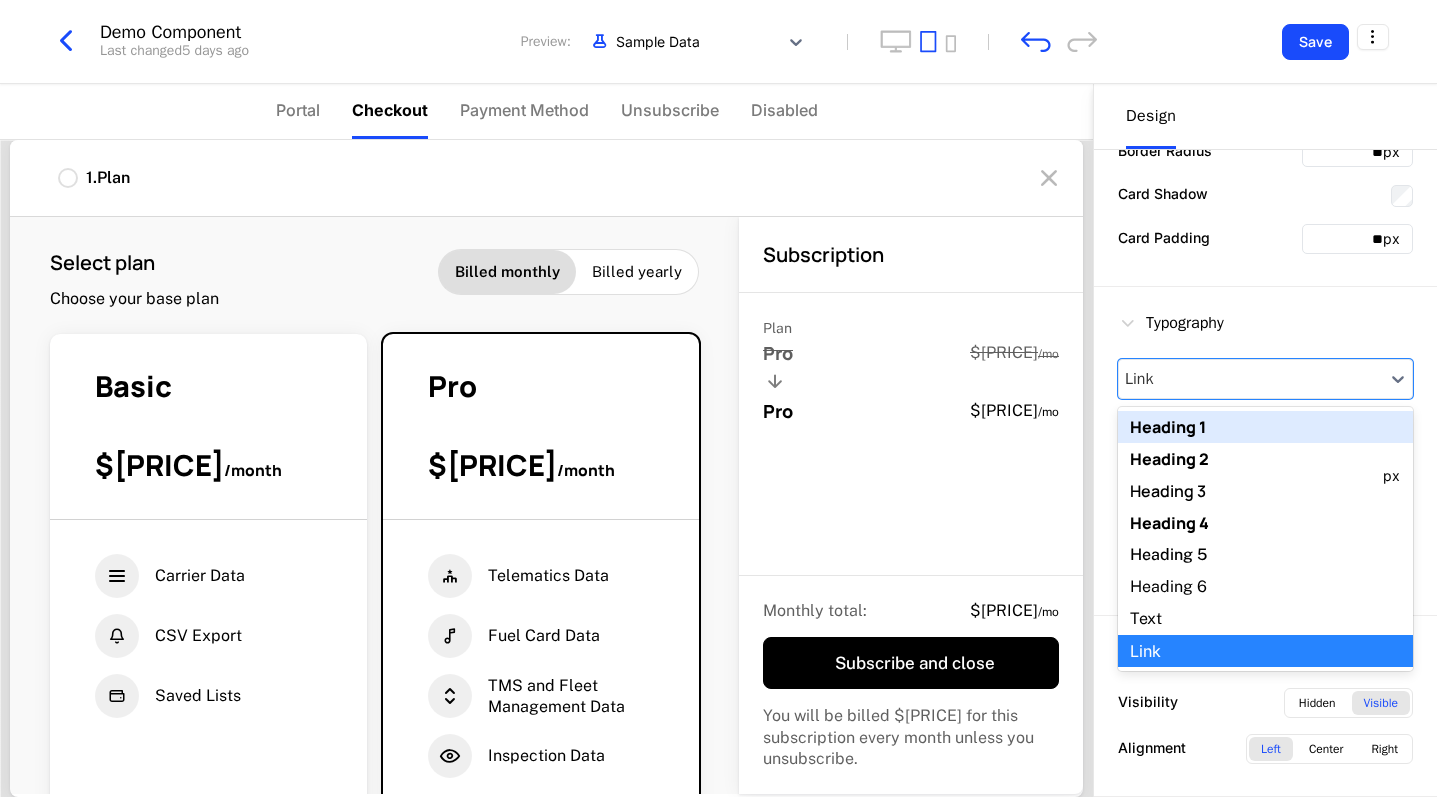 click on "Heading 1" at bounding box center [1265, 427] 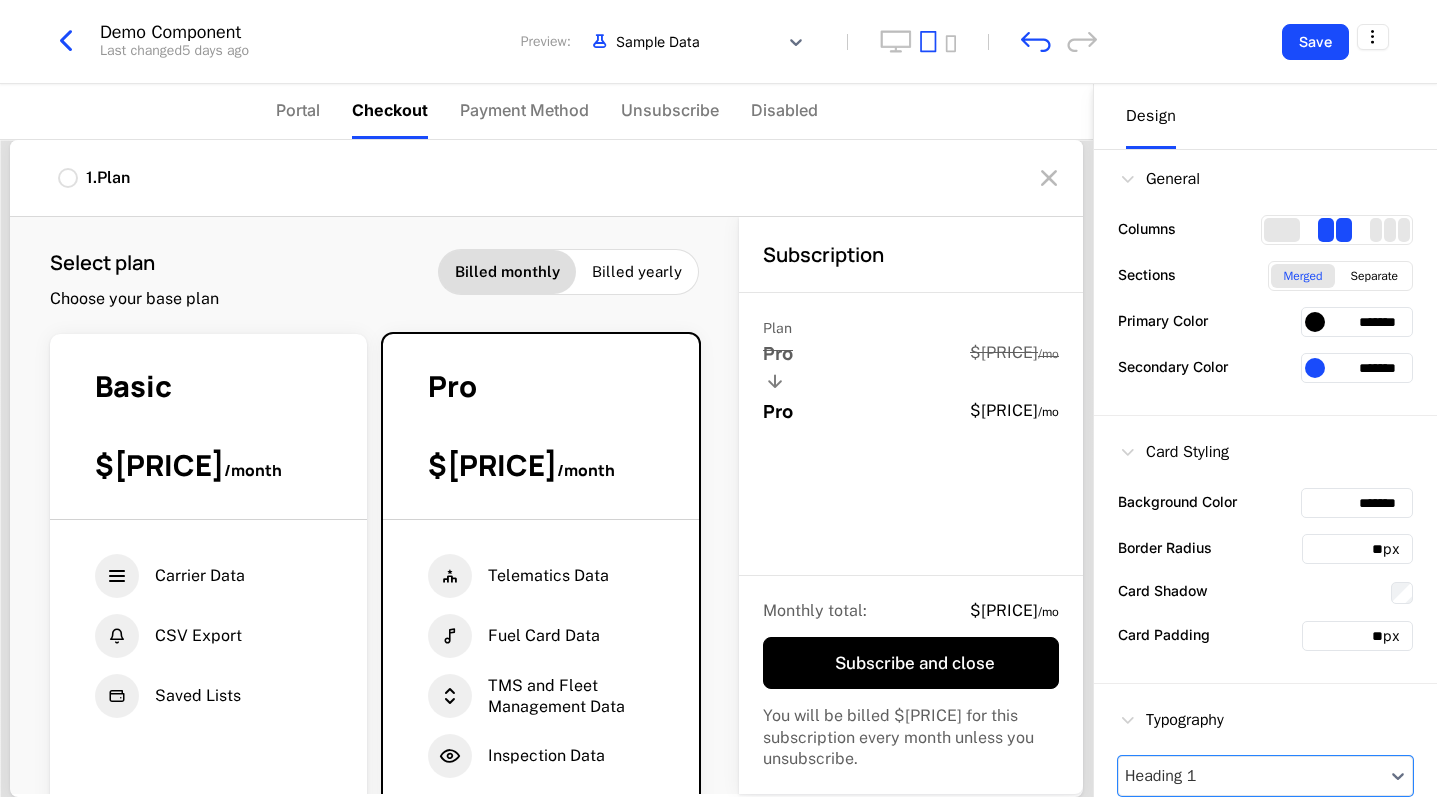 scroll, scrollTop: 0, scrollLeft: 0, axis: both 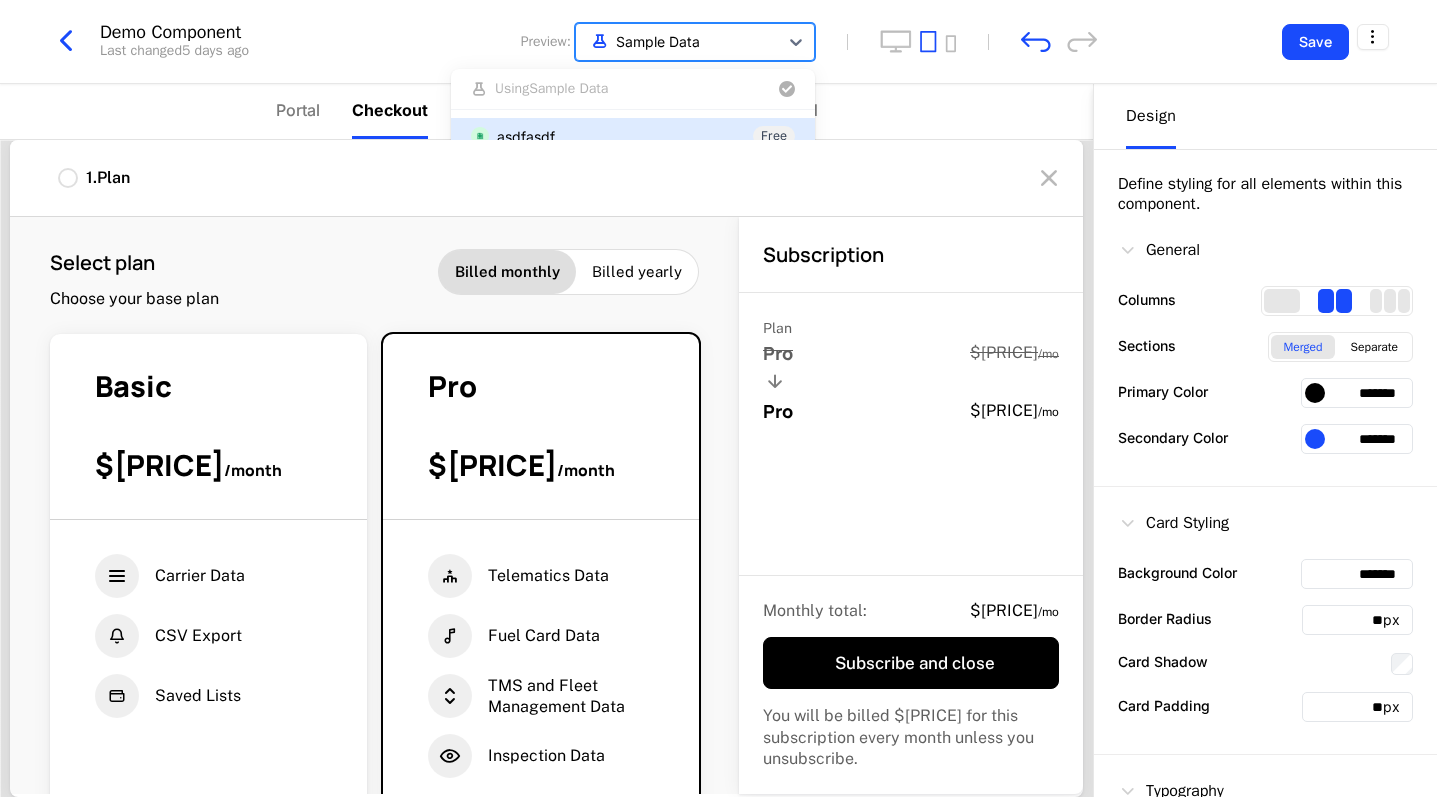 click on "Sample Data" at bounding box center (677, 41) 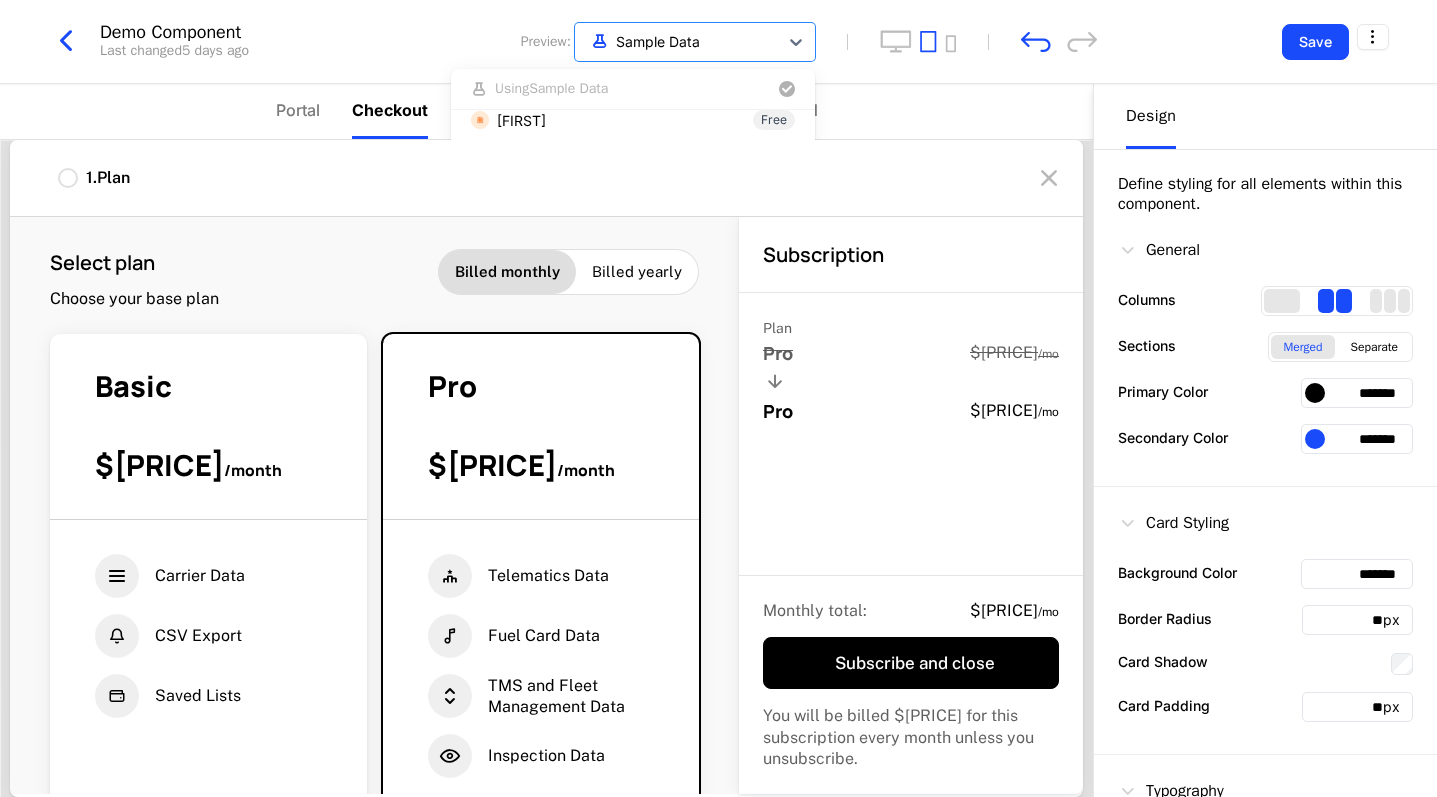scroll, scrollTop: 111, scrollLeft: 0, axis: vertical 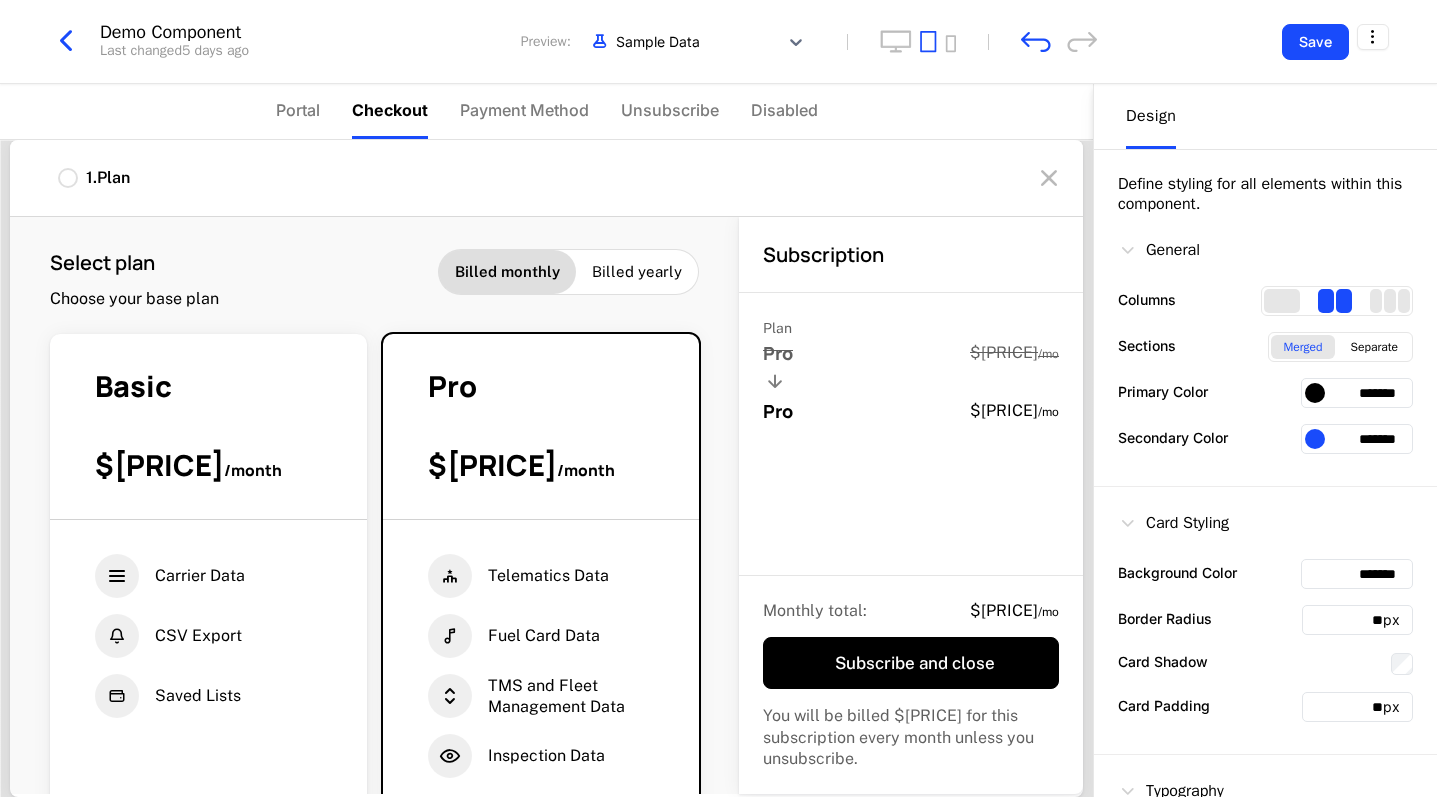 click on "Select plan Choose your base plan Billed monthly Billed yearly Basic $[PRICE] / month Carrier Data CSV Export Saved Lists Choose plan Pro $[PRICE] / month Telematics Data Fuel Card Data TMS and Fleet Management Data Inspection Data See all Current plan Enterprise $[PRICE] / month Salesforce Integration Hubspot Integration Webhooks Choose plan" at bounding box center (374, 505) 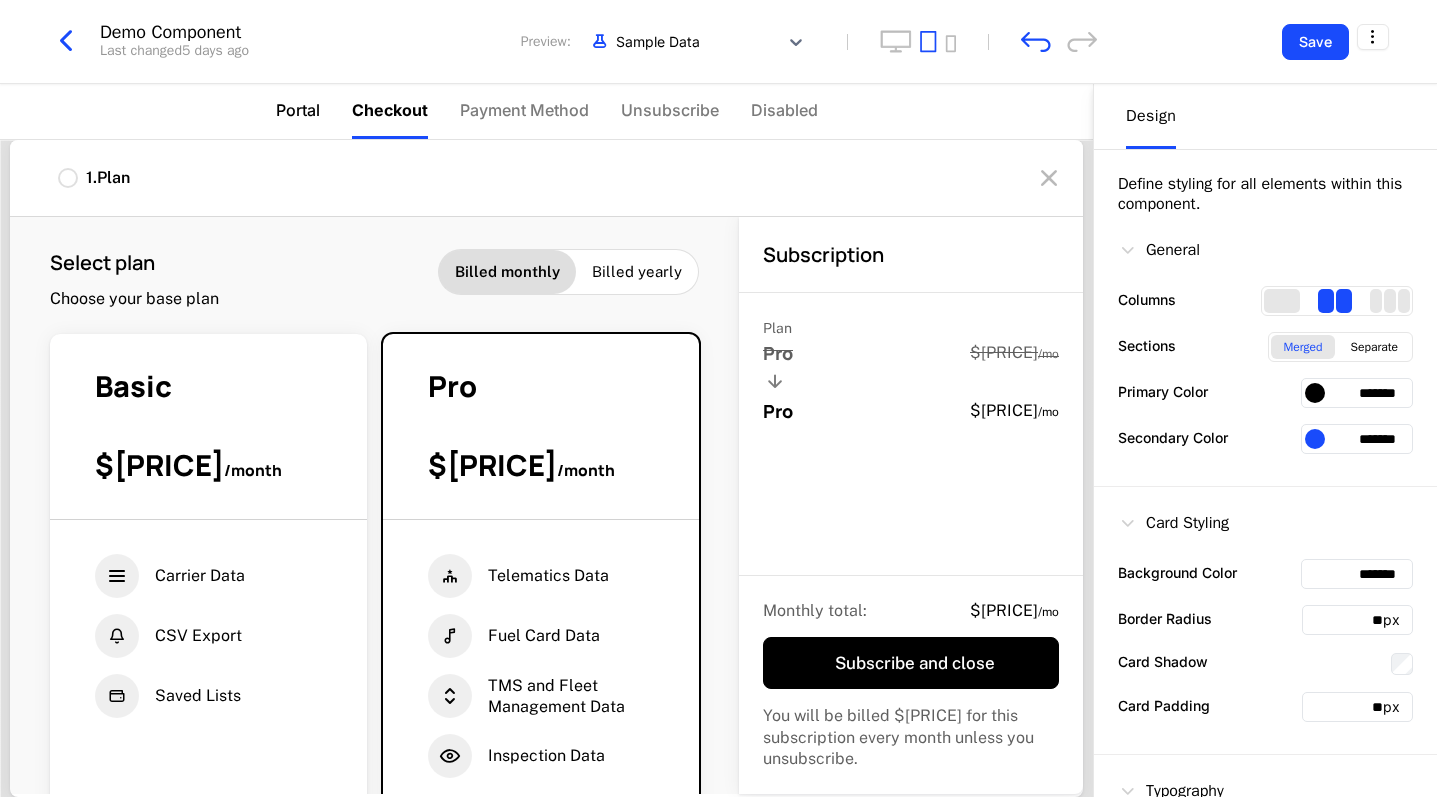 click on "Portal" at bounding box center (298, 110) 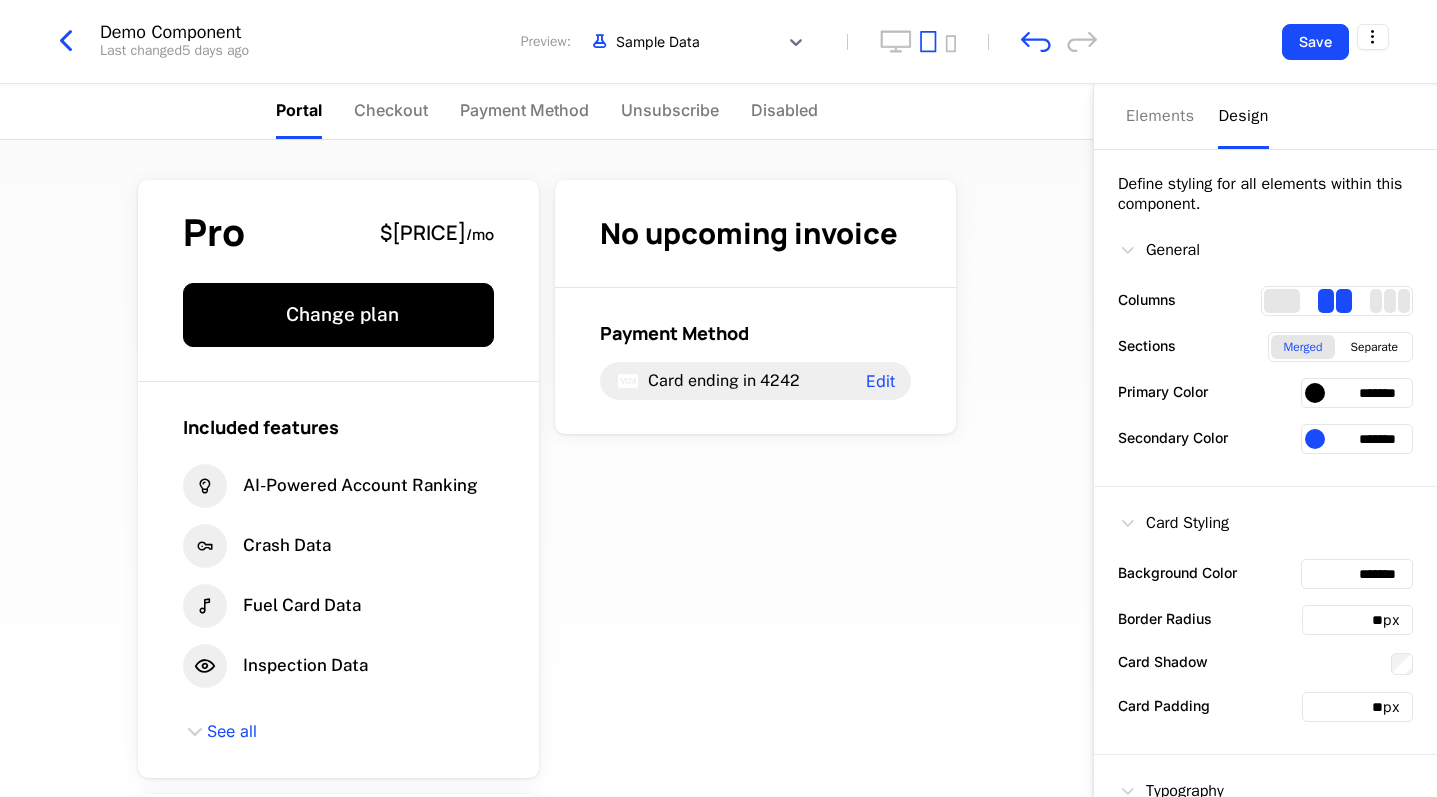 click on "Portal Checkout Payment Method Unsubscribe Disabled" at bounding box center (547, 111) 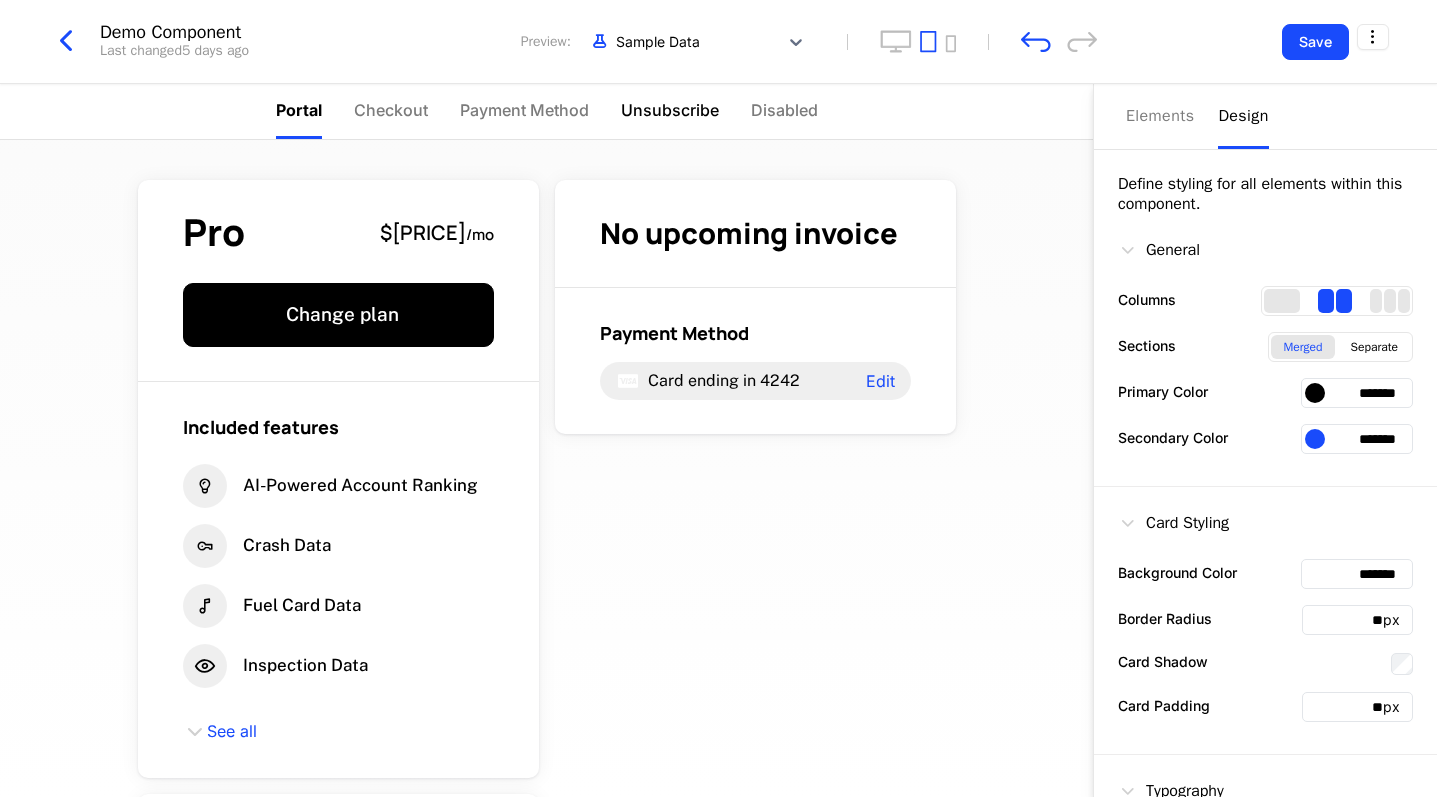 click on "Unsubscribe" at bounding box center (670, 110) 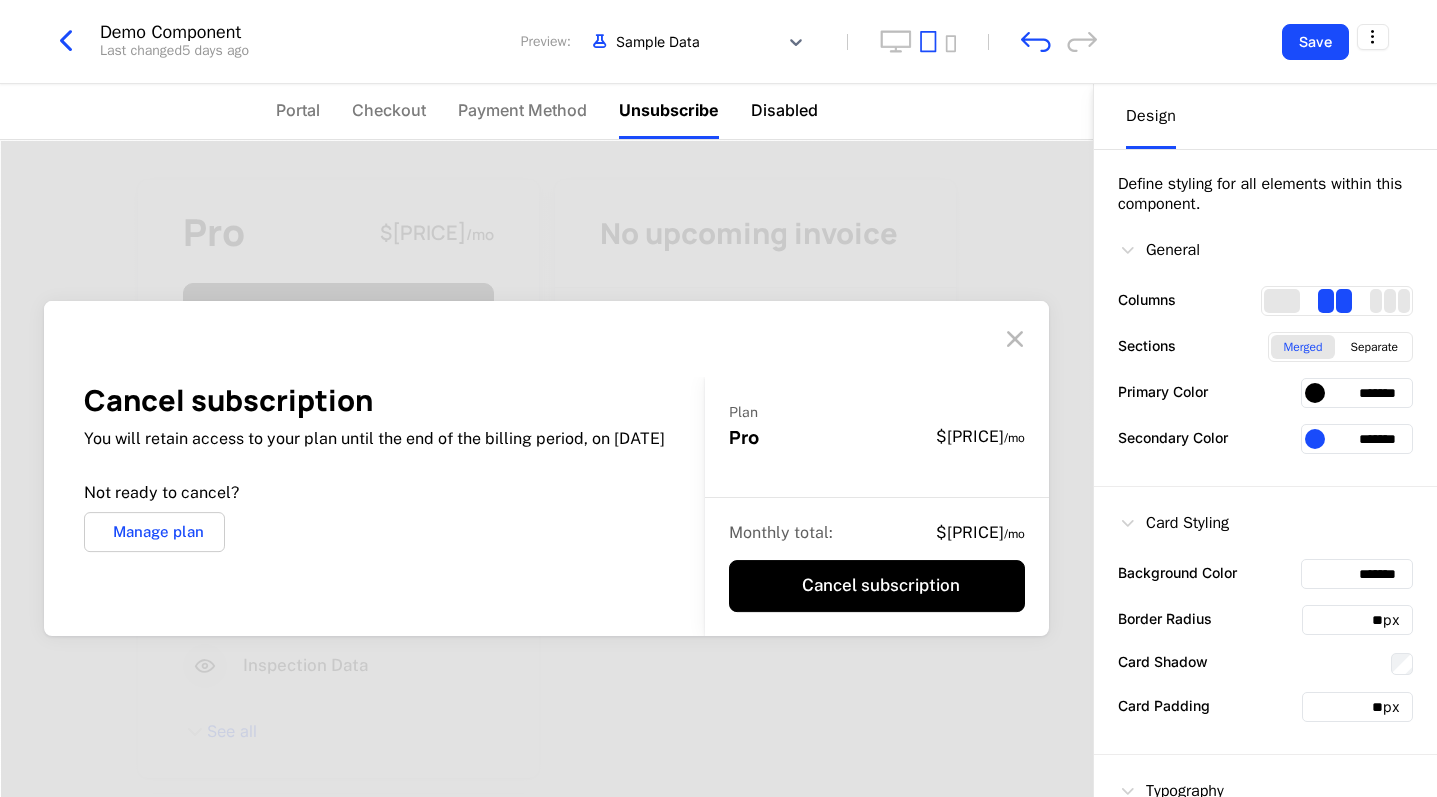 click on "Disabled" at bounding box center (784, 110) 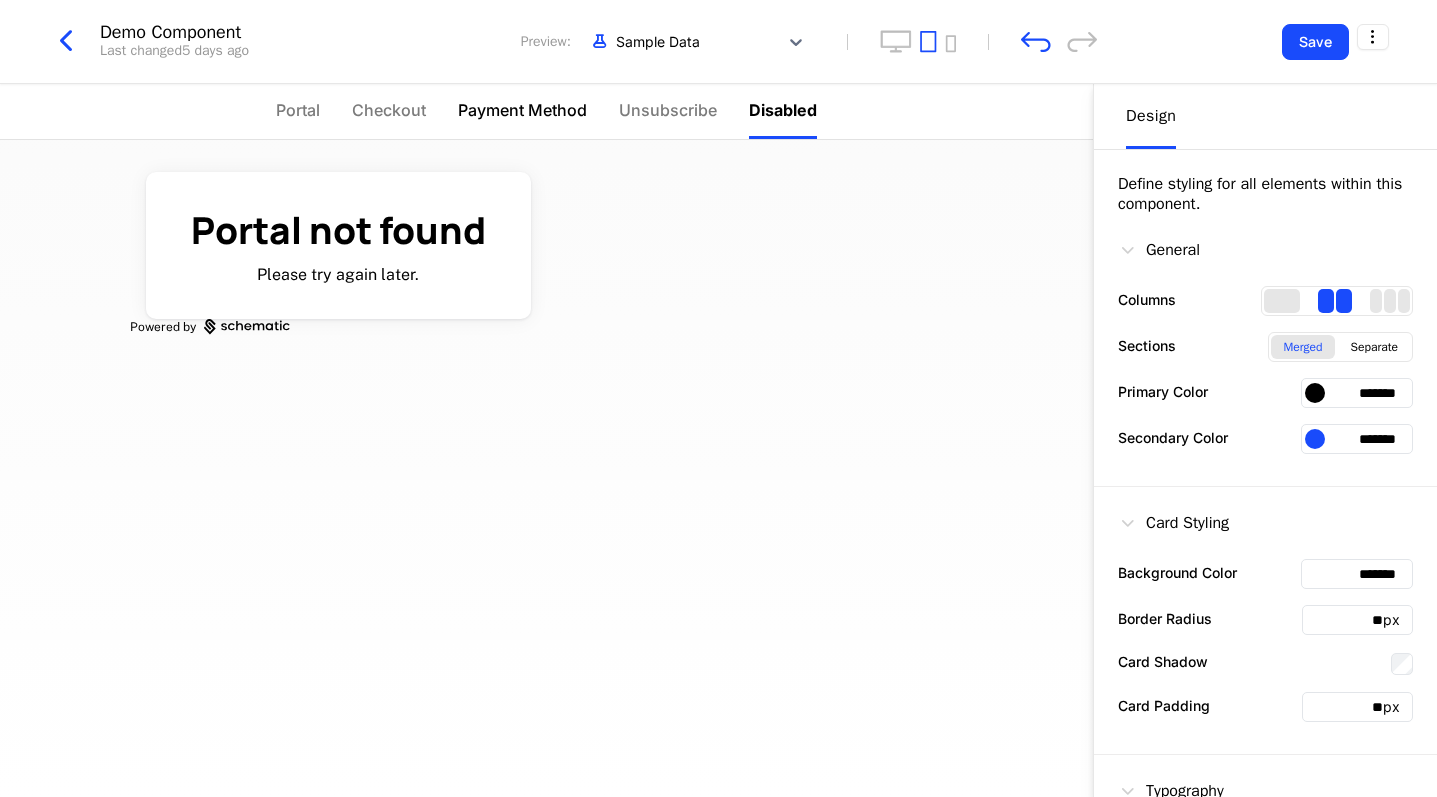 click on "Payment Method" at bounding box center [522, 110] 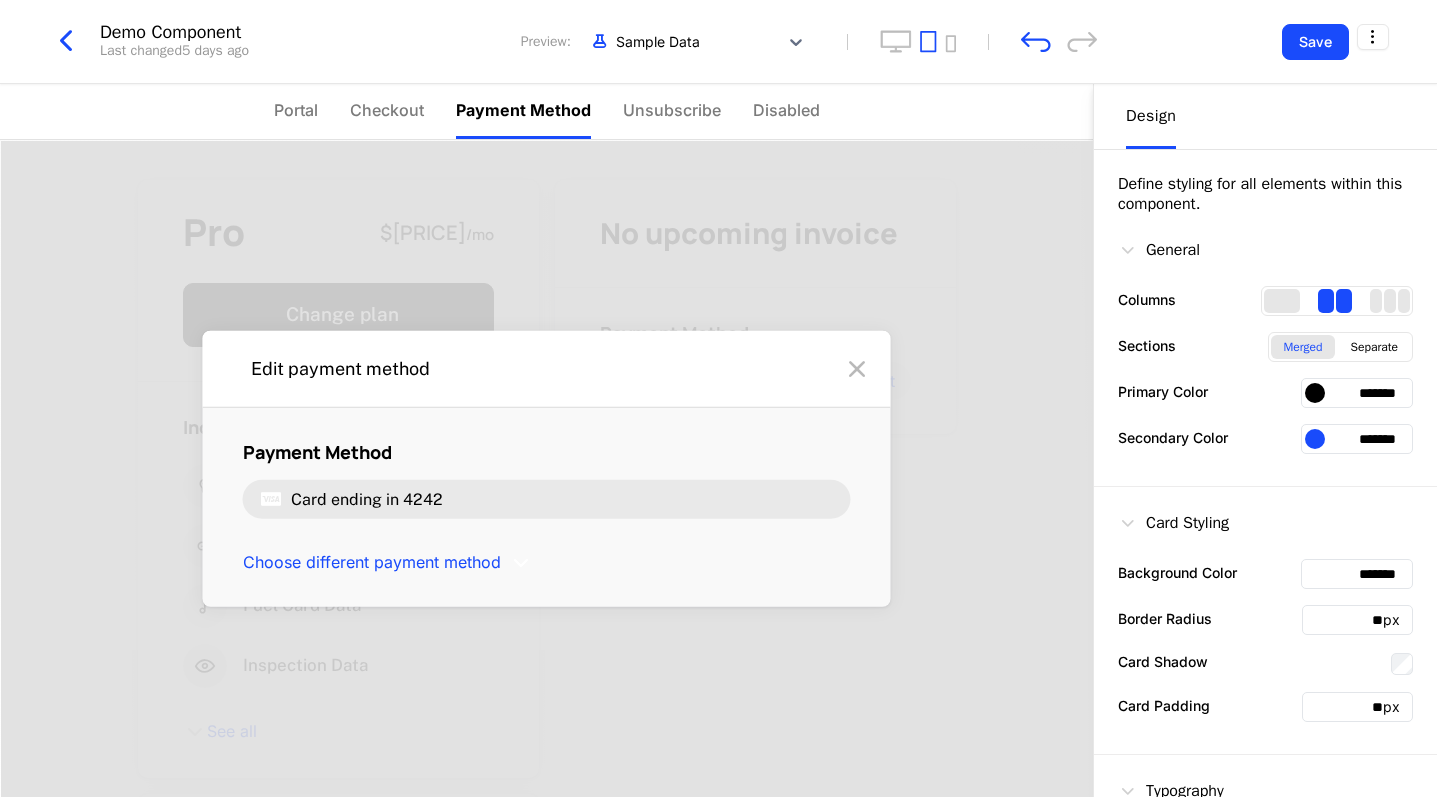 click on "Portal Checkout Payment Method Unsubscribe Disabled" at bounding box center (547, 111) 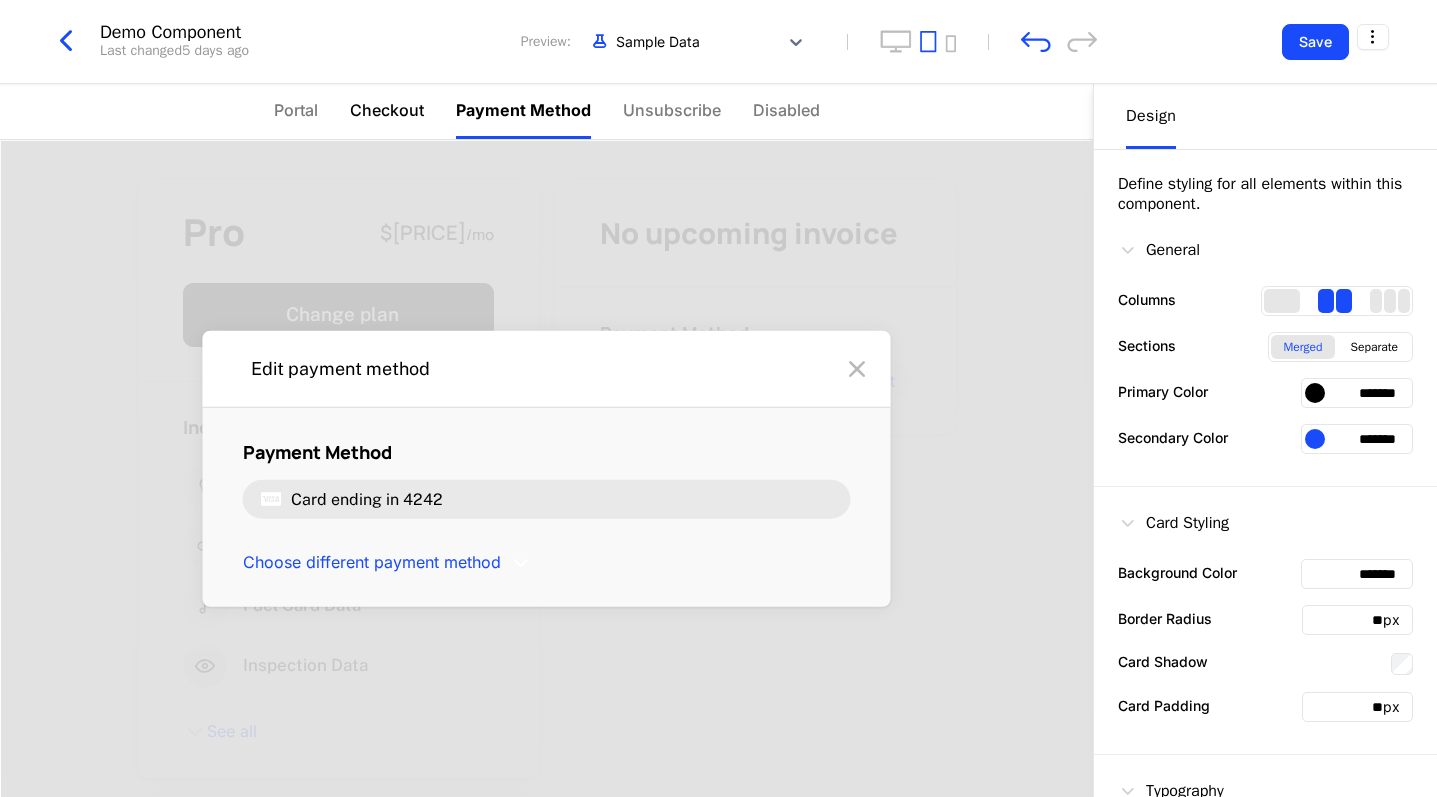 click on "Checkout" at bounding box center (387, 111) 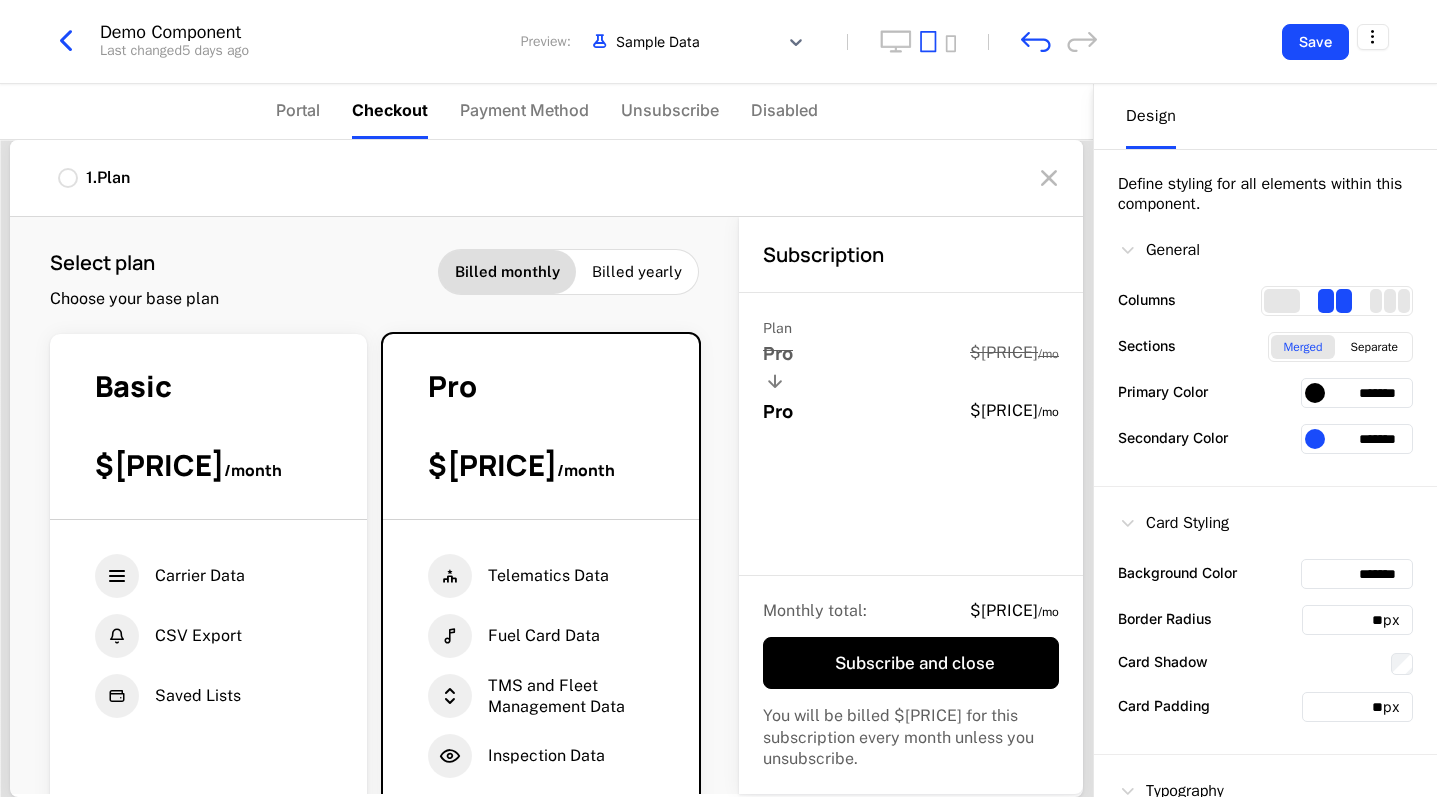 click at bounding box center (1049, 178) 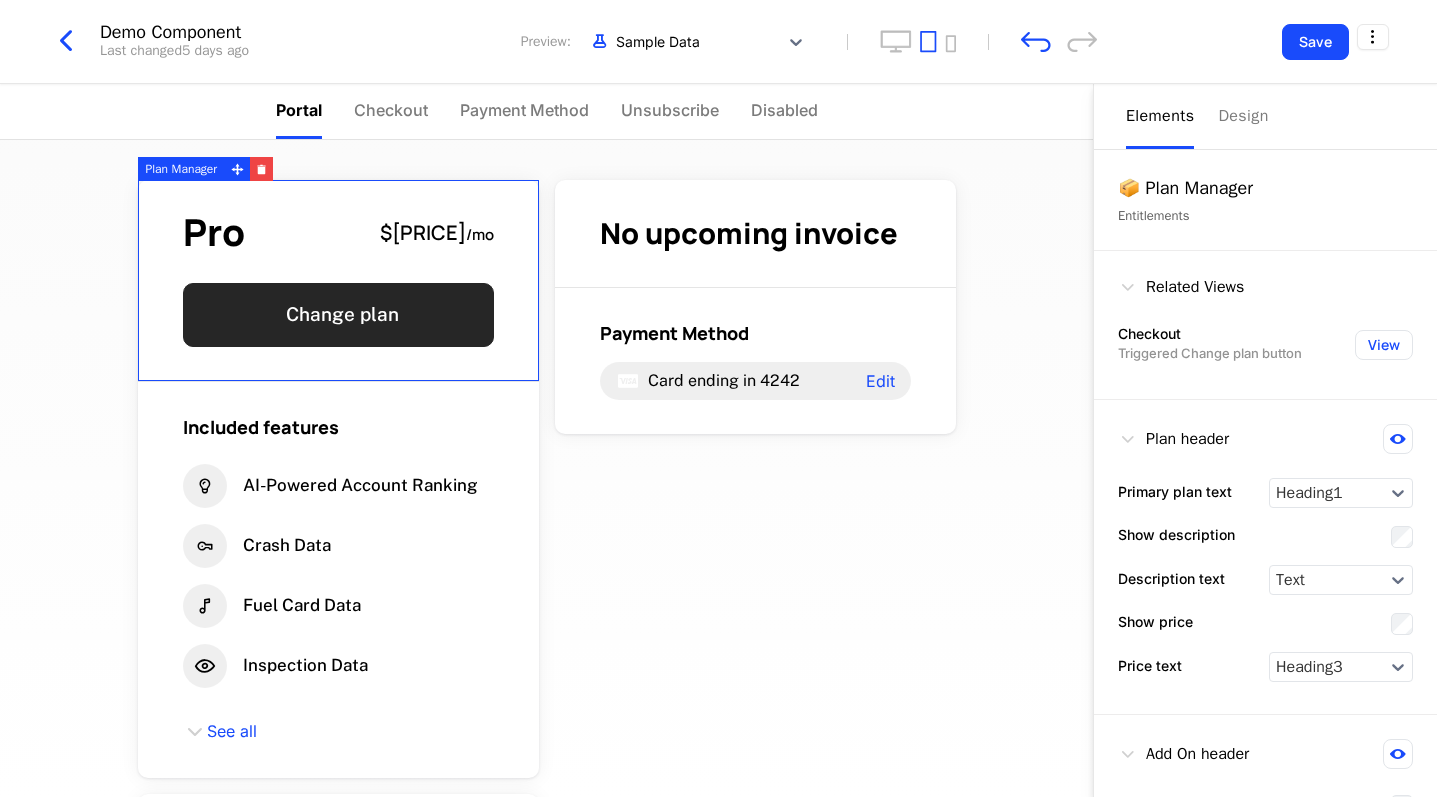 click on "Change plan" at bounding box center (338, 315) 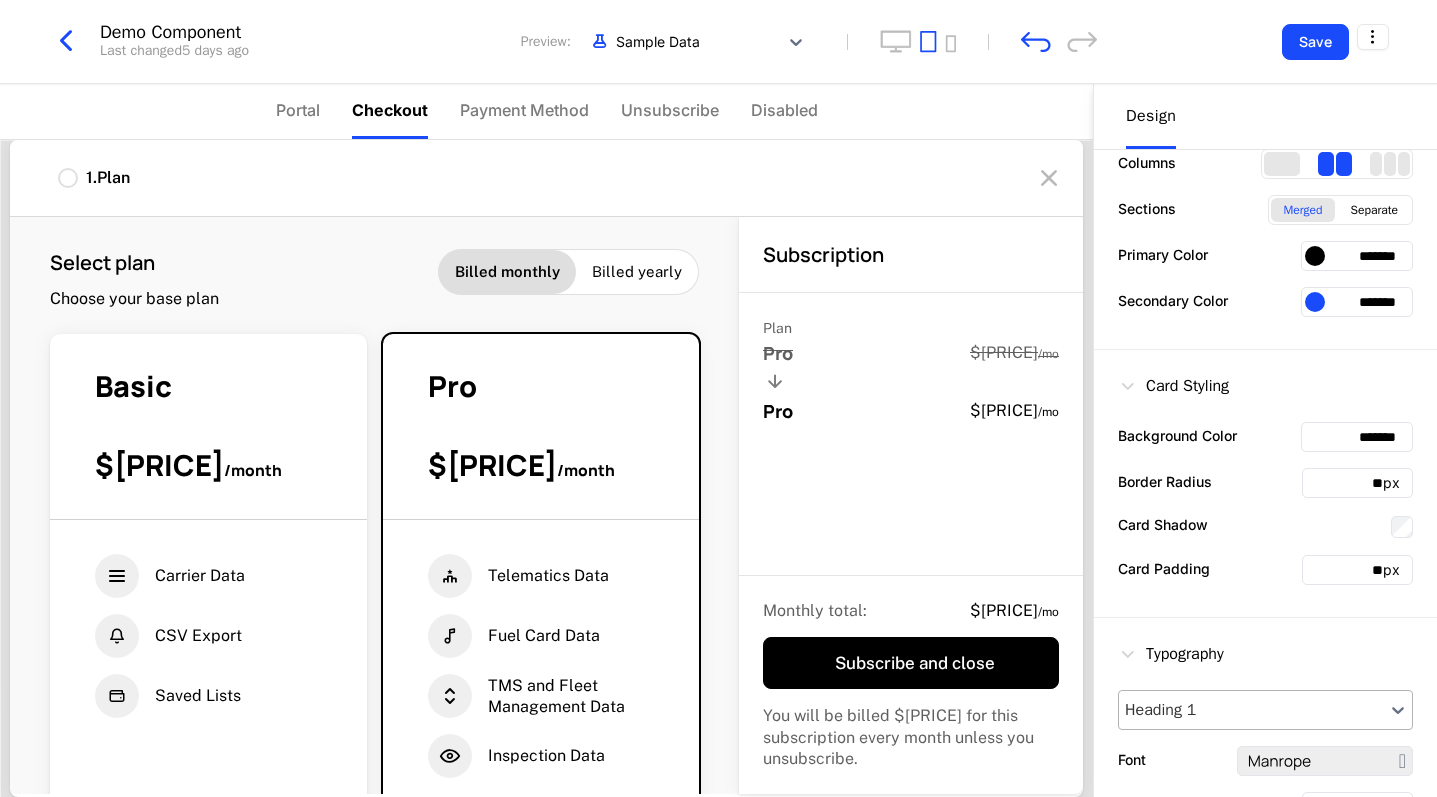 scroll, scrollTop: 0, scrollLeft: 0, axis: both 